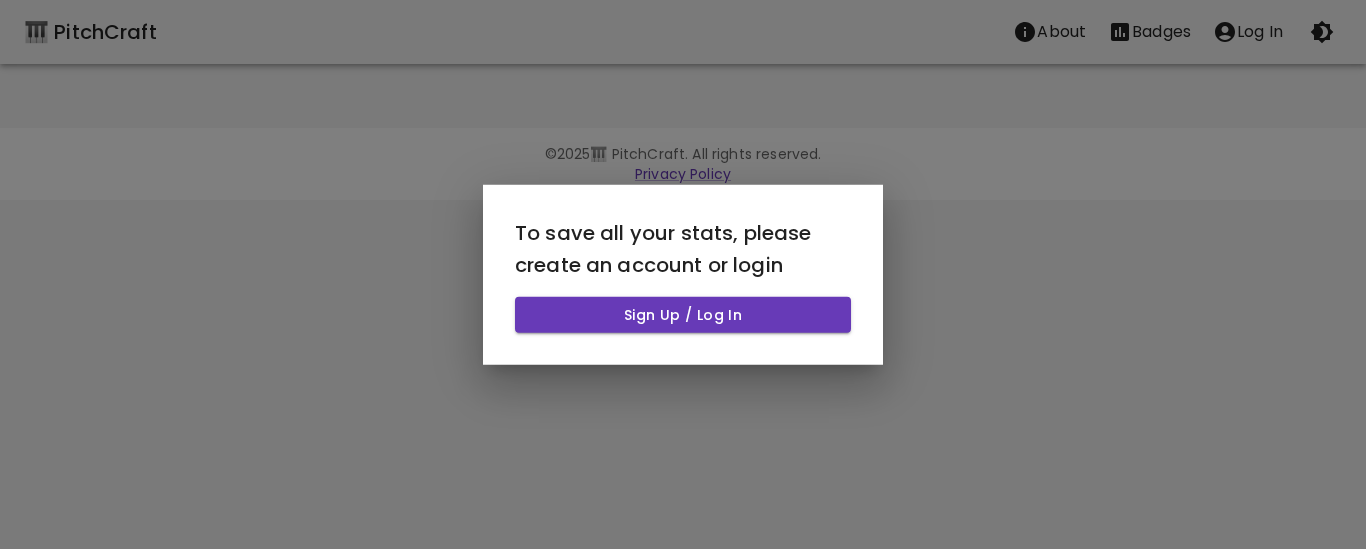 scroll, scrollTop: 0, scrollLeft: 0, axis: both 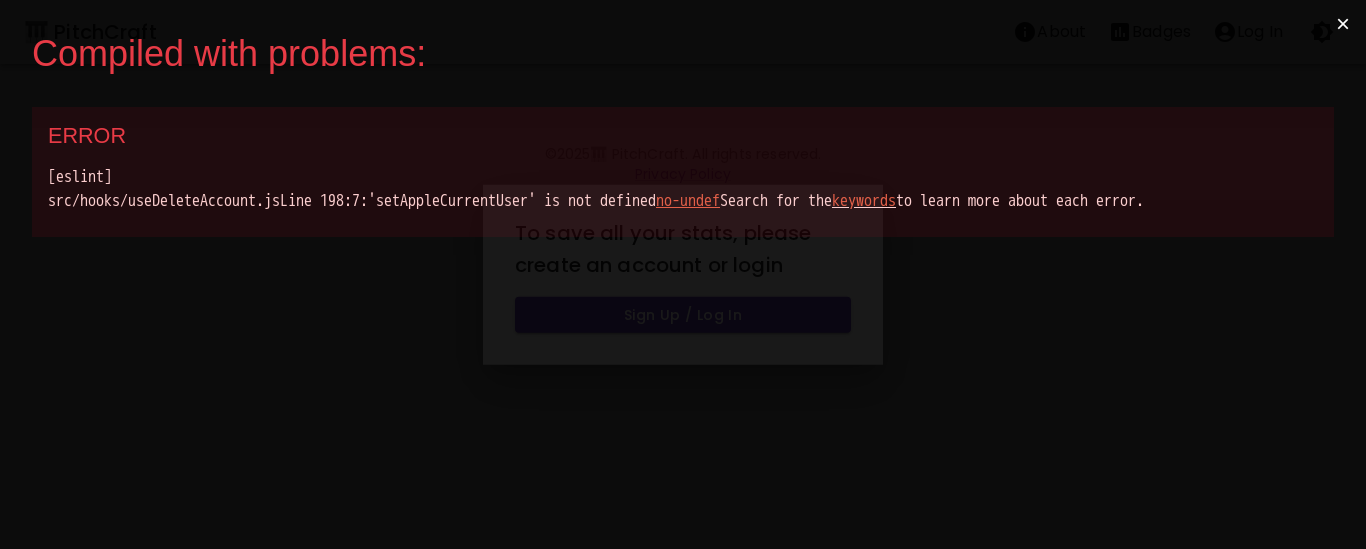 click on "×" at bounding box center (1343, 24) 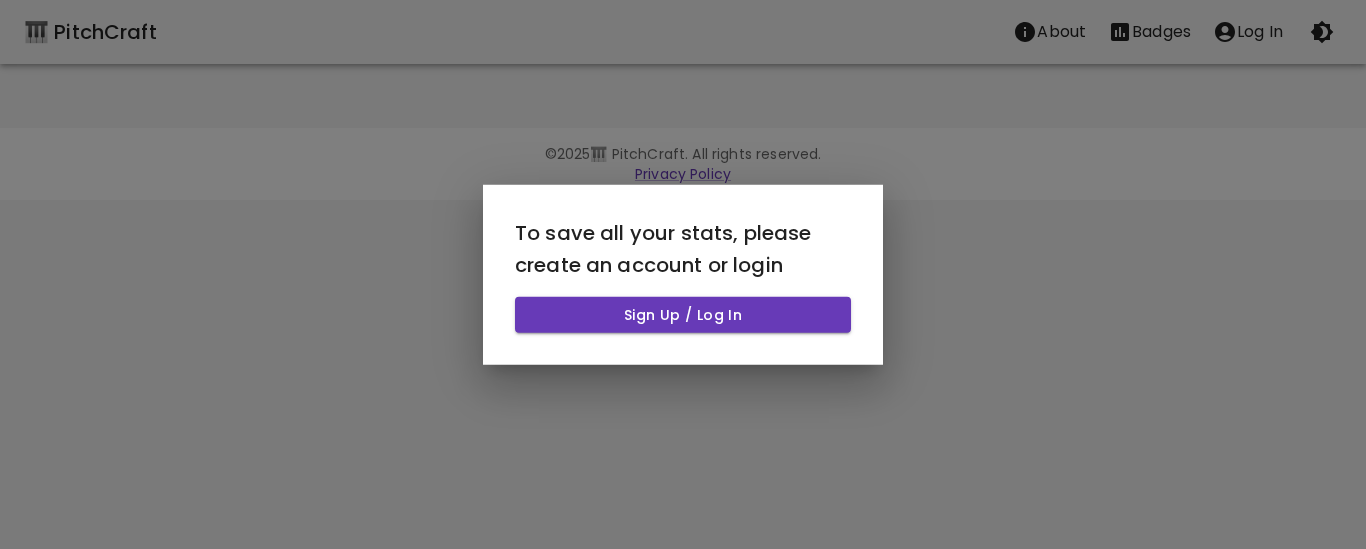 click at bounding box center [683, 274] 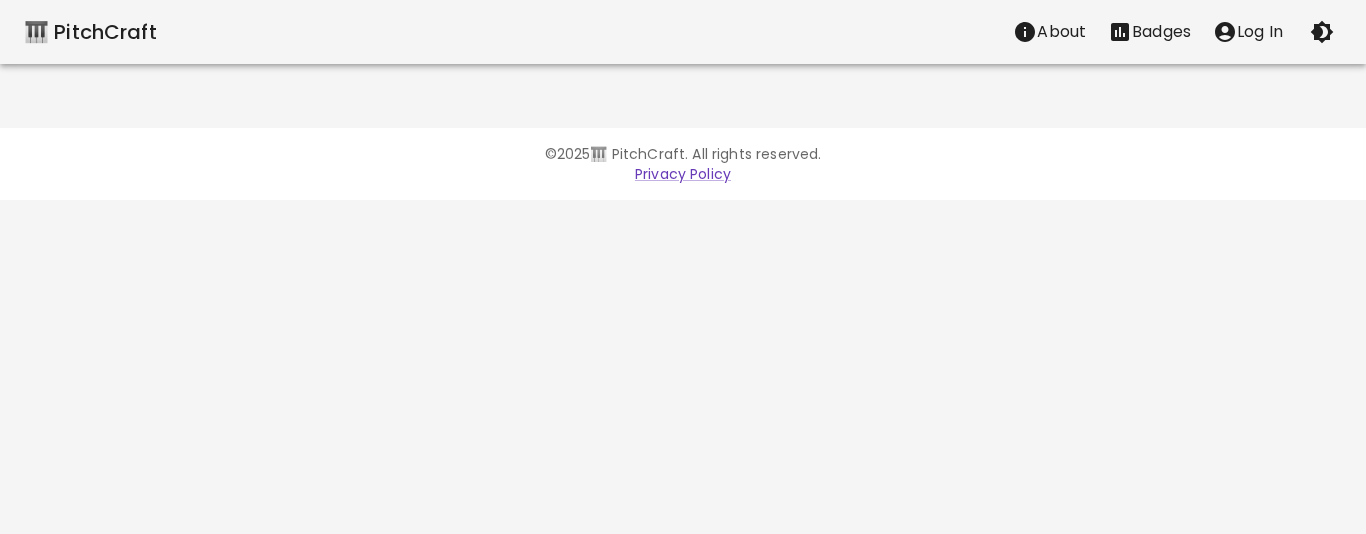 click on "🎹 PitchCraft" at bounding box center [90, 32] 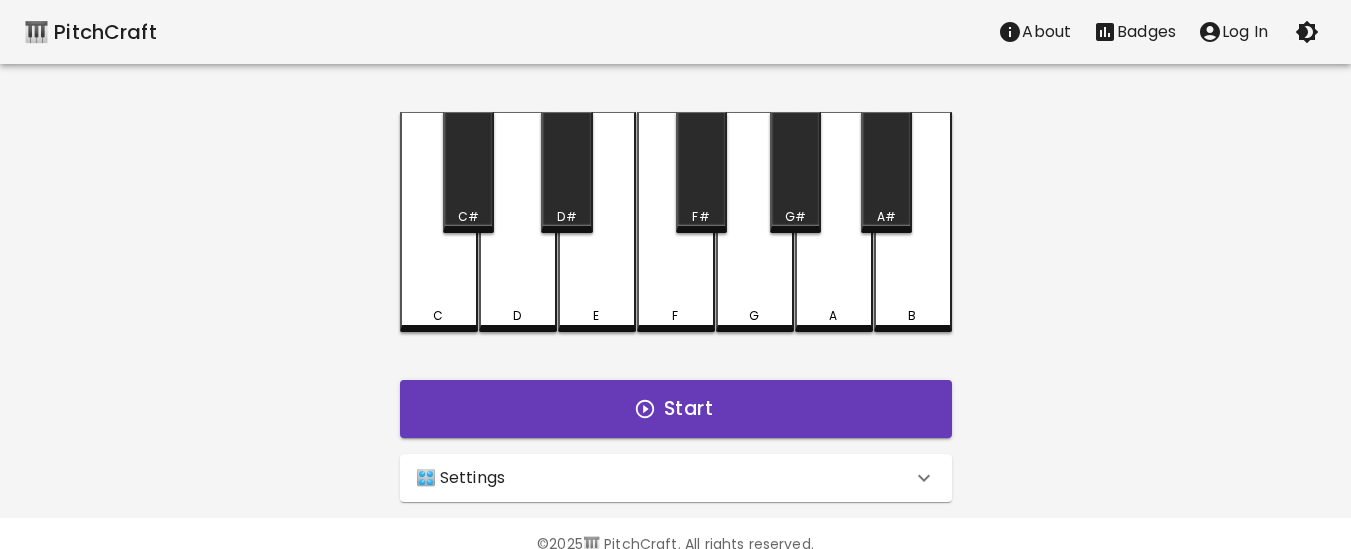 click on "Log In" at bounding box center [1233, 32] 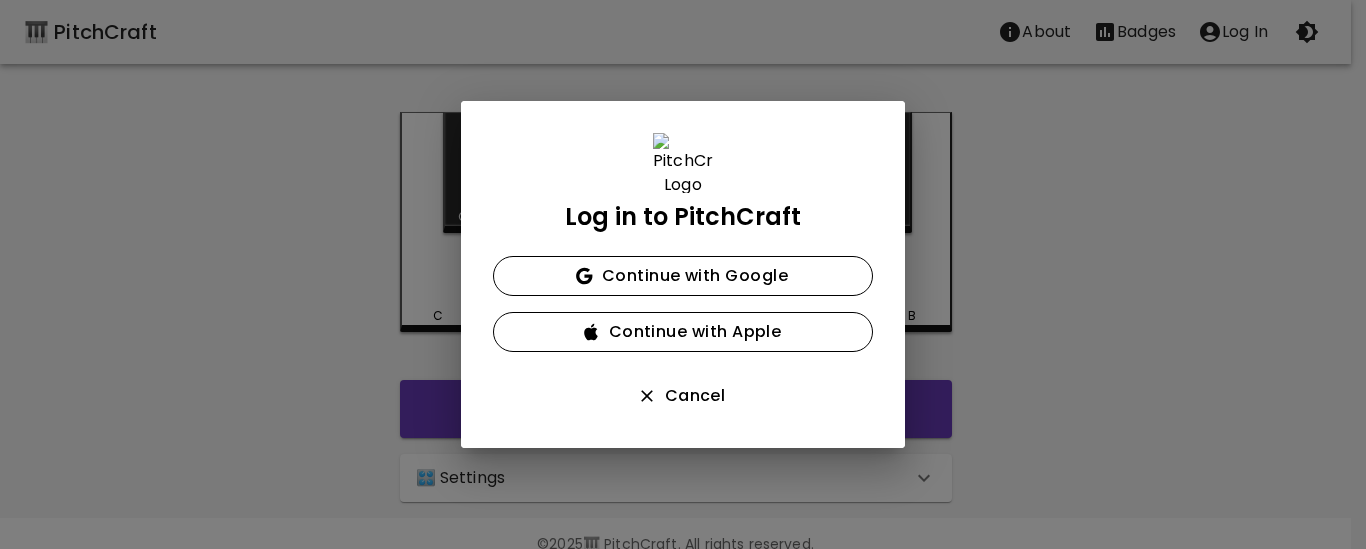 click on "Log in to PitchCraft Continue with Google Continue with Apple Cancel" at bounding box center [683, 274] 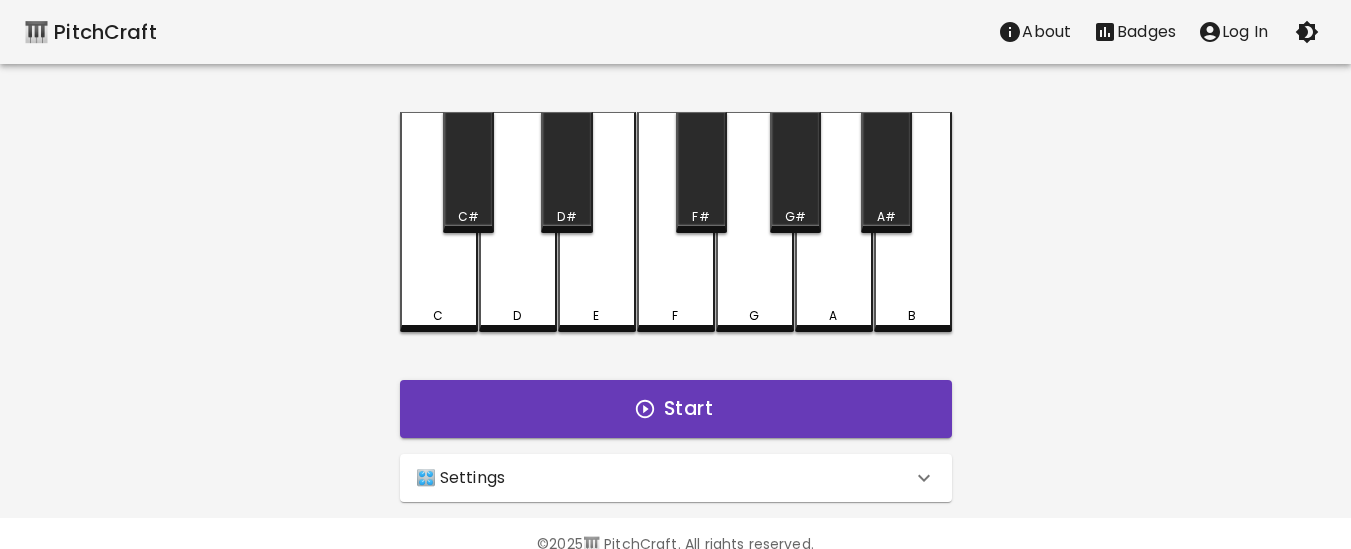 click 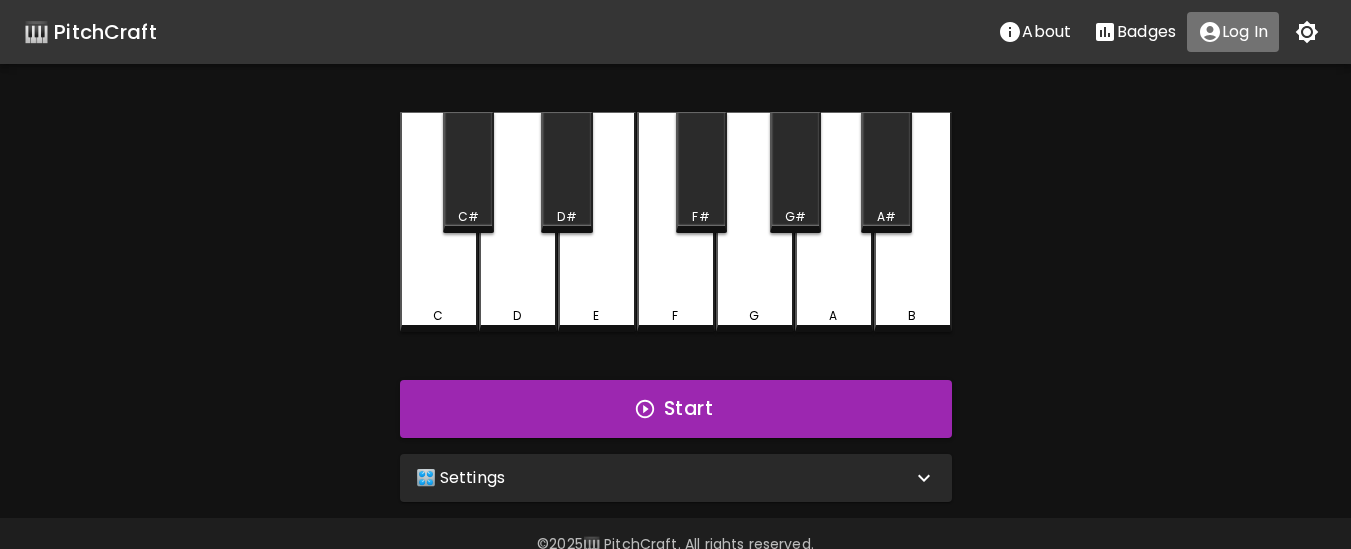 click on "Log In" at bounding box center (1245, 32) 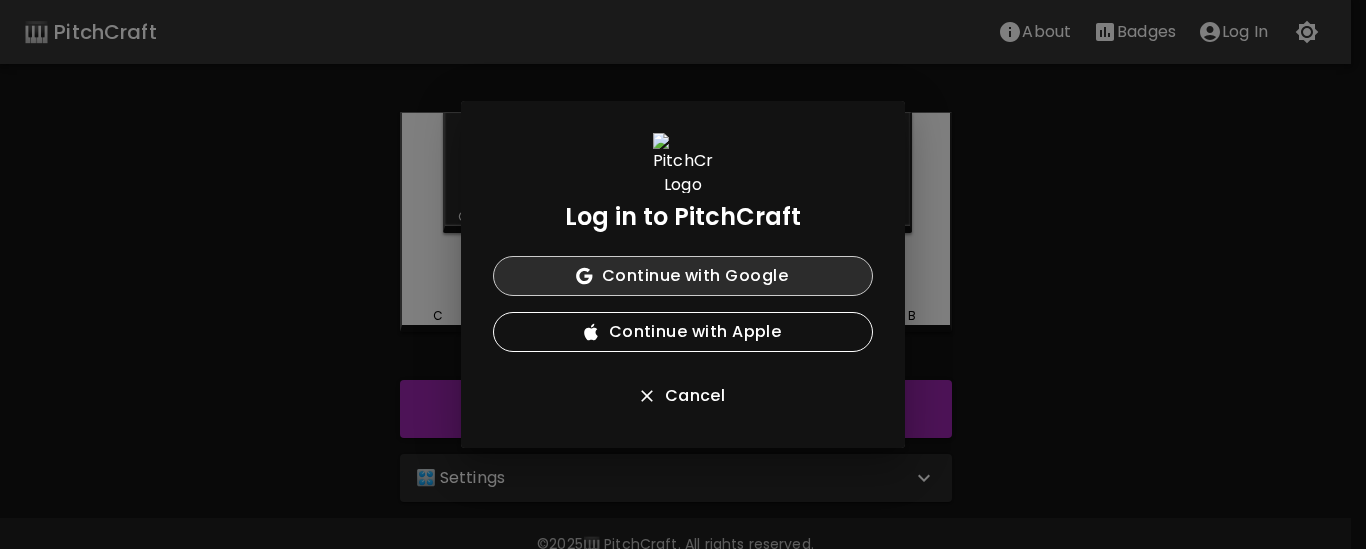 click on "Continue with Google" at bounding box center [683, 276] 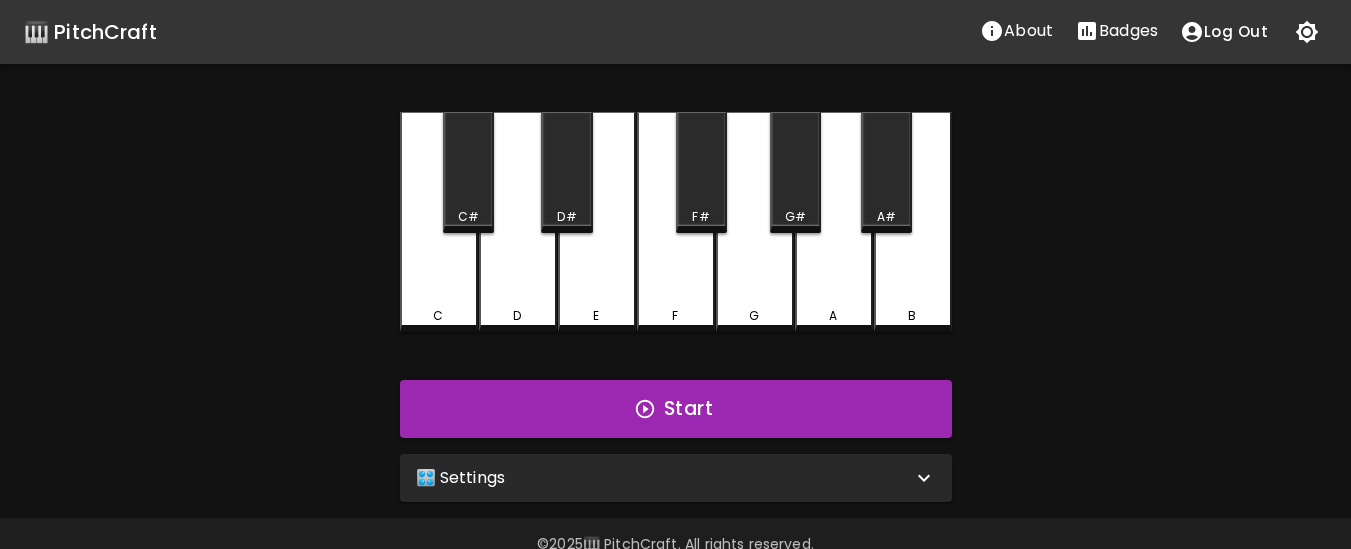 click on "Badges" at bounding box center (1128, 31) 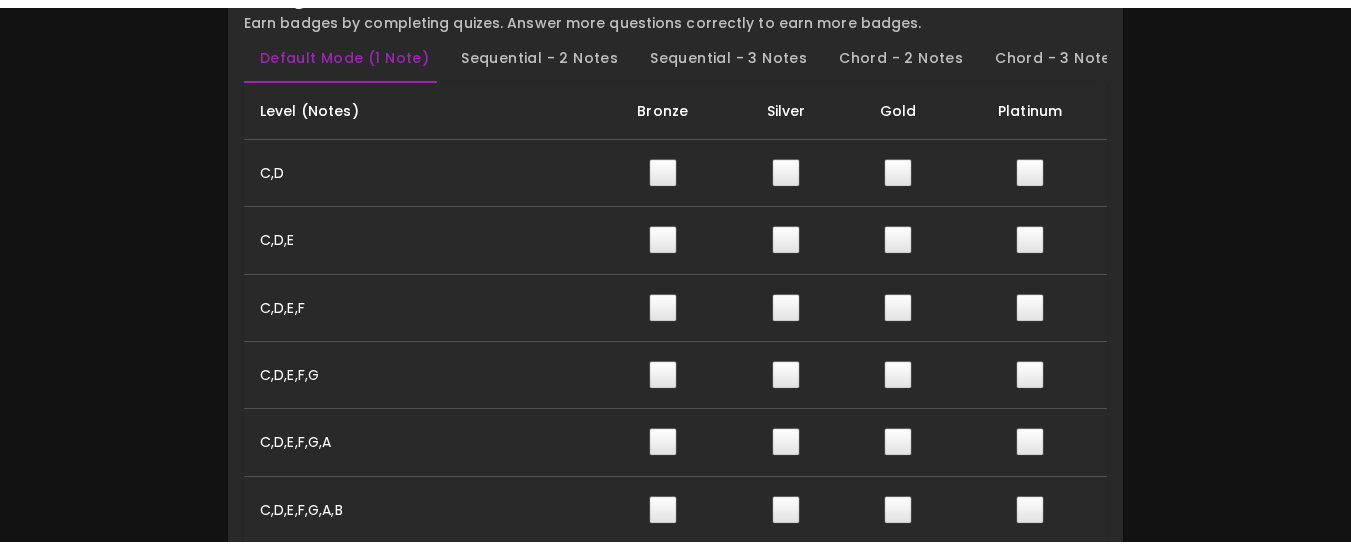 scroll, scrollTop: 0, scrollLeft: 0, axis: both 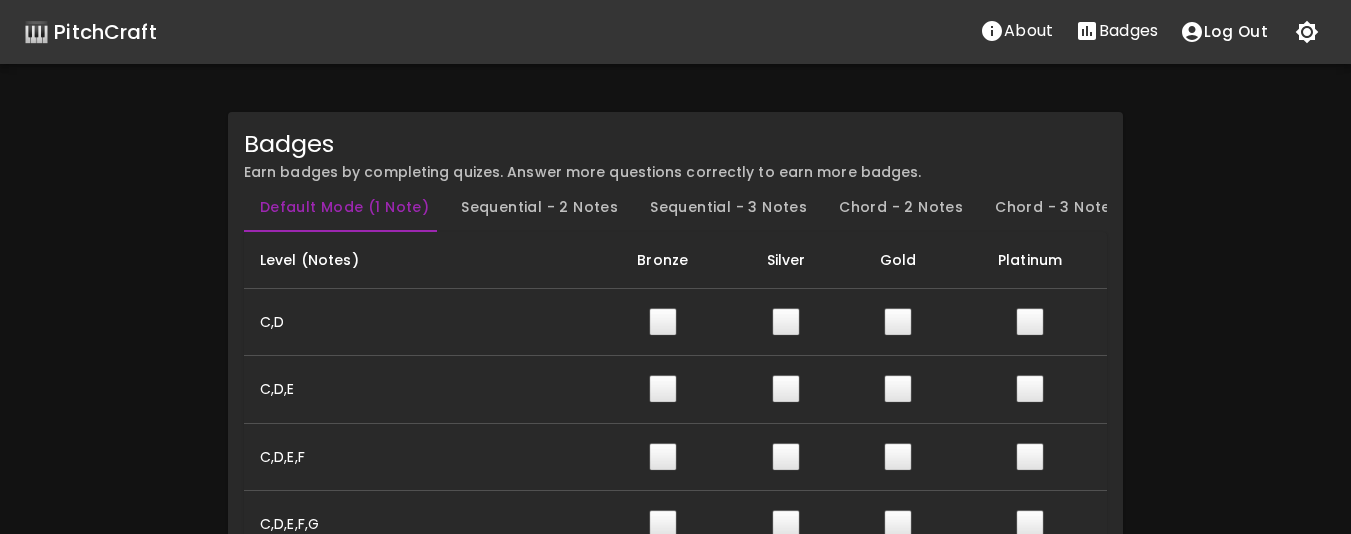 click on "🎹 PitchCraft" at bounding box center (90, 32) 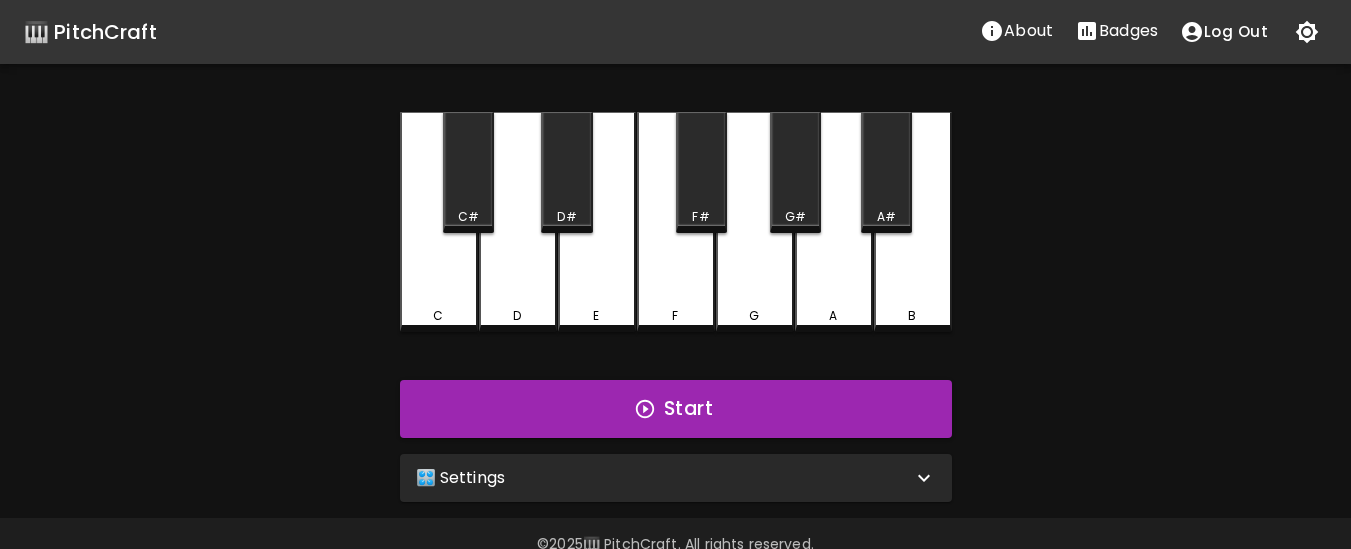 click on "🎹 PitchCraft About Badges  Log Out C C# D D# E F F# G G# A A# B Start 🎛️ Settings Level 11 | C, D, E, F, G, A, B, F#, C#, G#, D#, A# 21 Level Mode Selection Sequential Mode Chord Mode Default Mode Show Keyboard Shortcuts Show Note Names Autoplay next note Show Streak Octave(s) High Voice 4 Octave Instrument Piano acoustic_grand_piano Instrument" at bounding box center (675, 251) 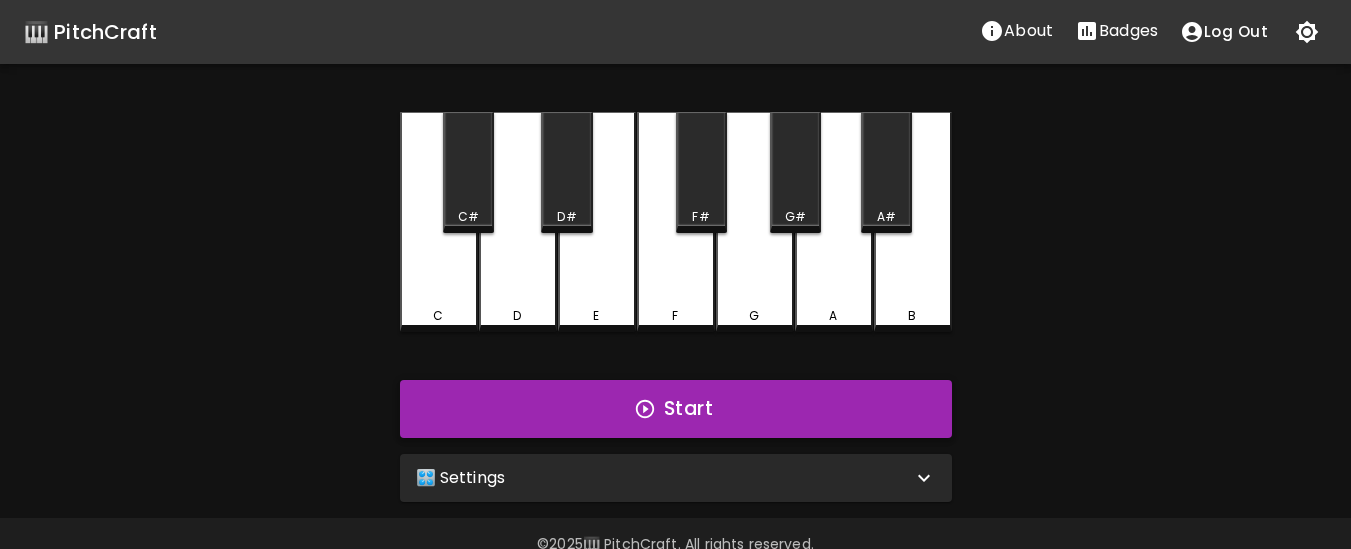 click on "Start" at bounding box center [676, 409] 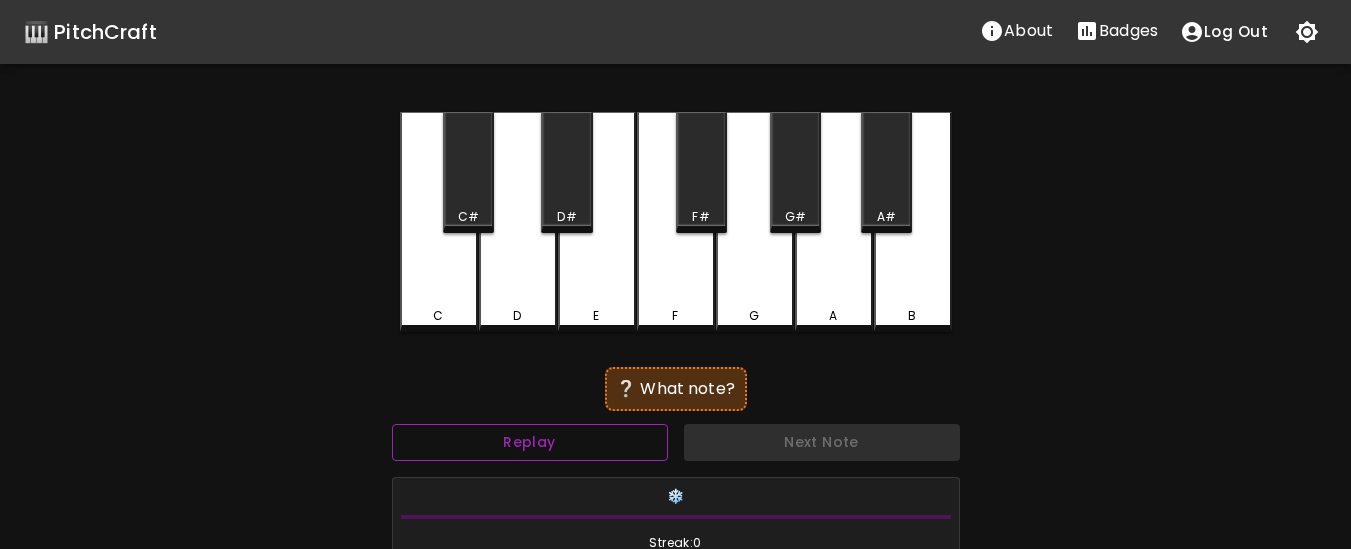 click on "Replay" at bounding box center (530, 442) 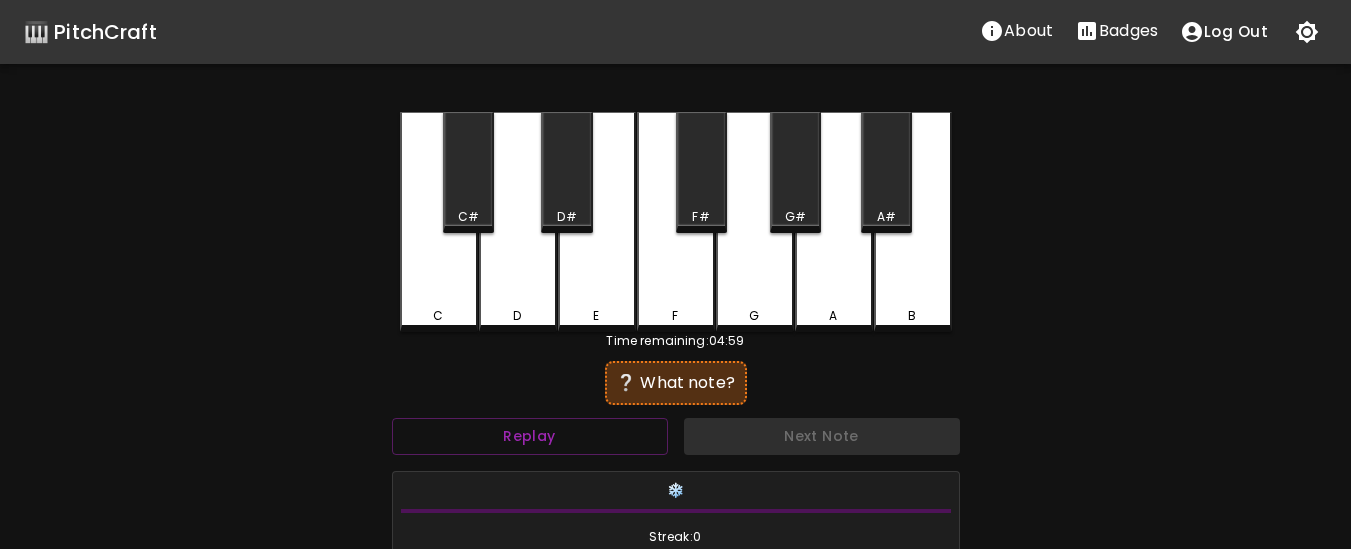 click on "D" at bounding box center (518, 222) 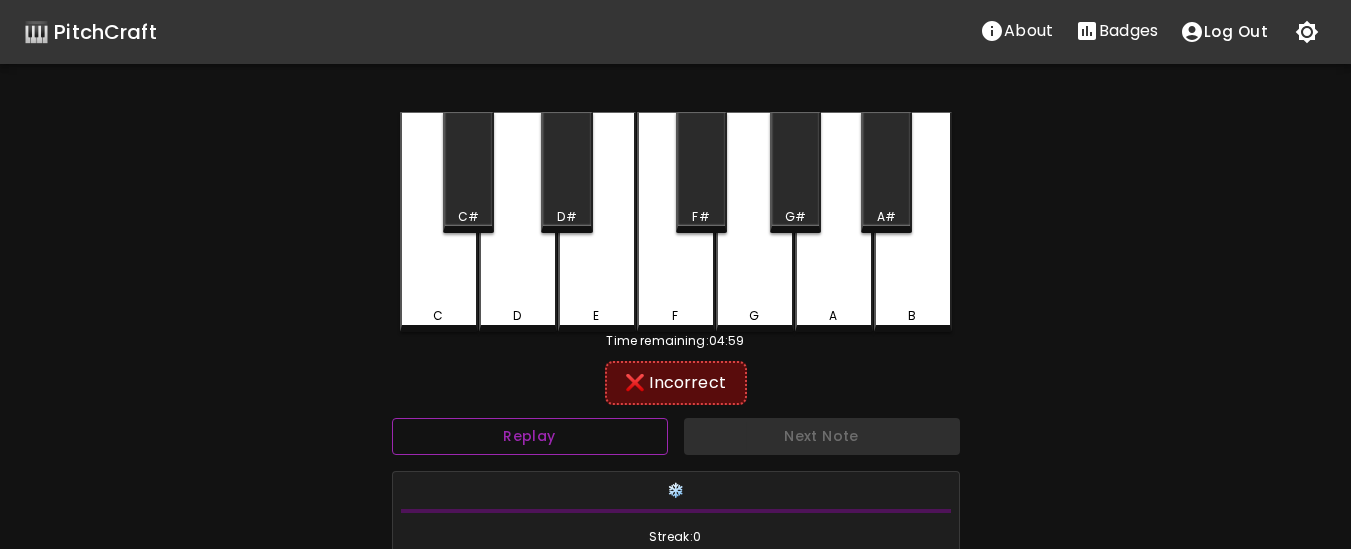 click on "Replay" at bounding box center (530, 436) 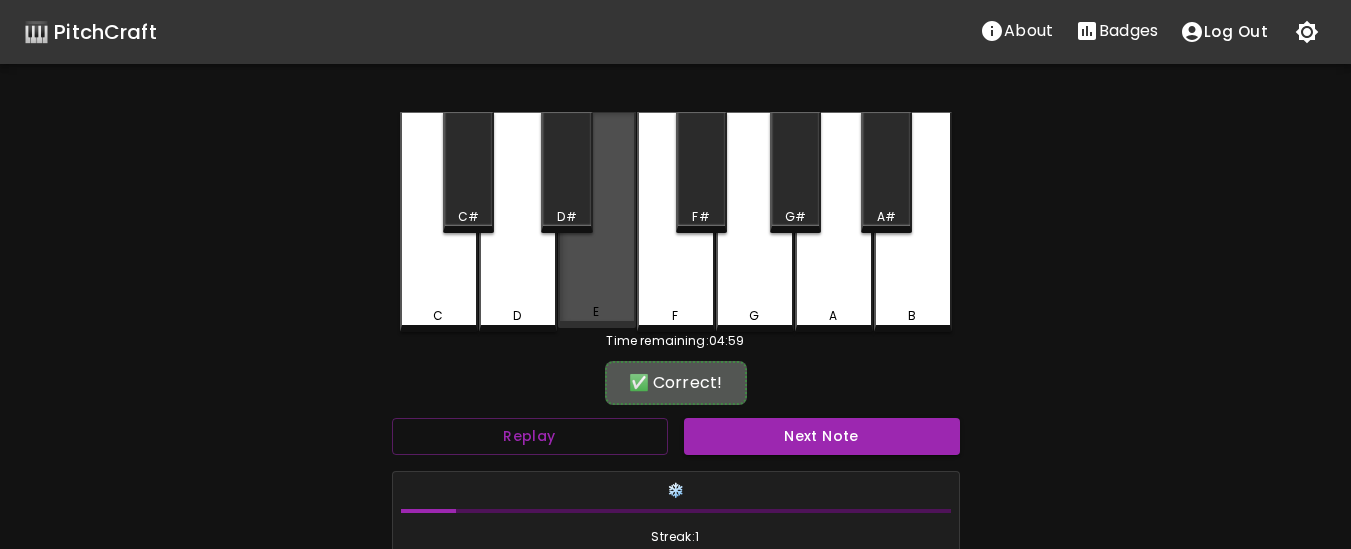 click on "E" at bounding box center [597, 220] 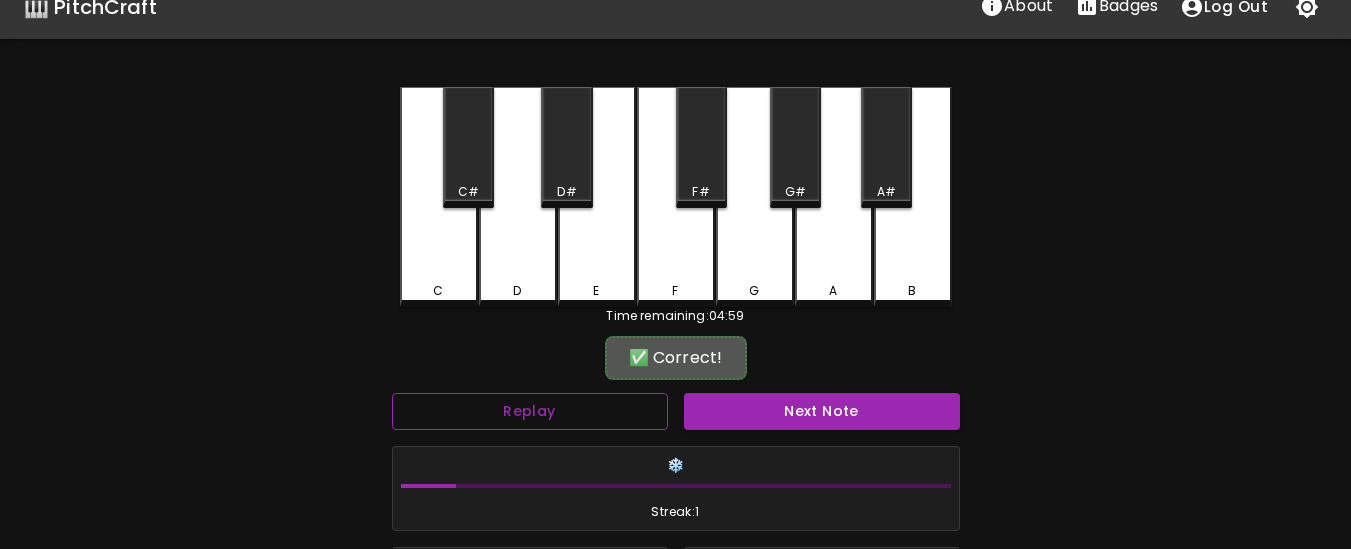 scroll, scrollTop: 26, scrollLeft: 0, axis: vertical 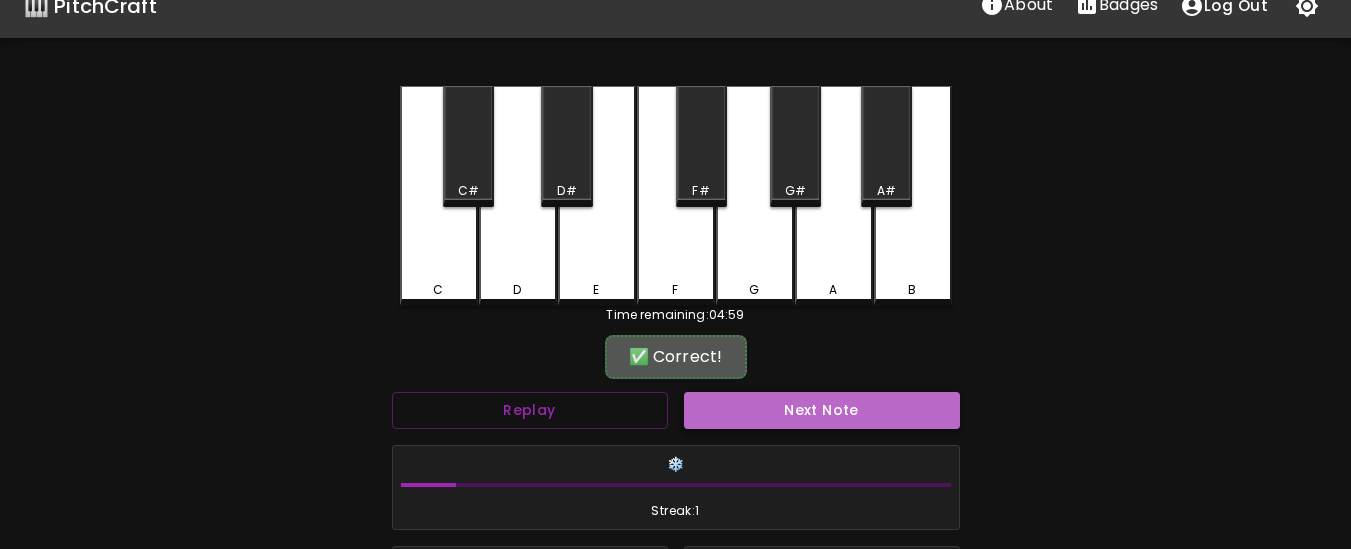 click on "Next Note" at bounding box center (822, 410) 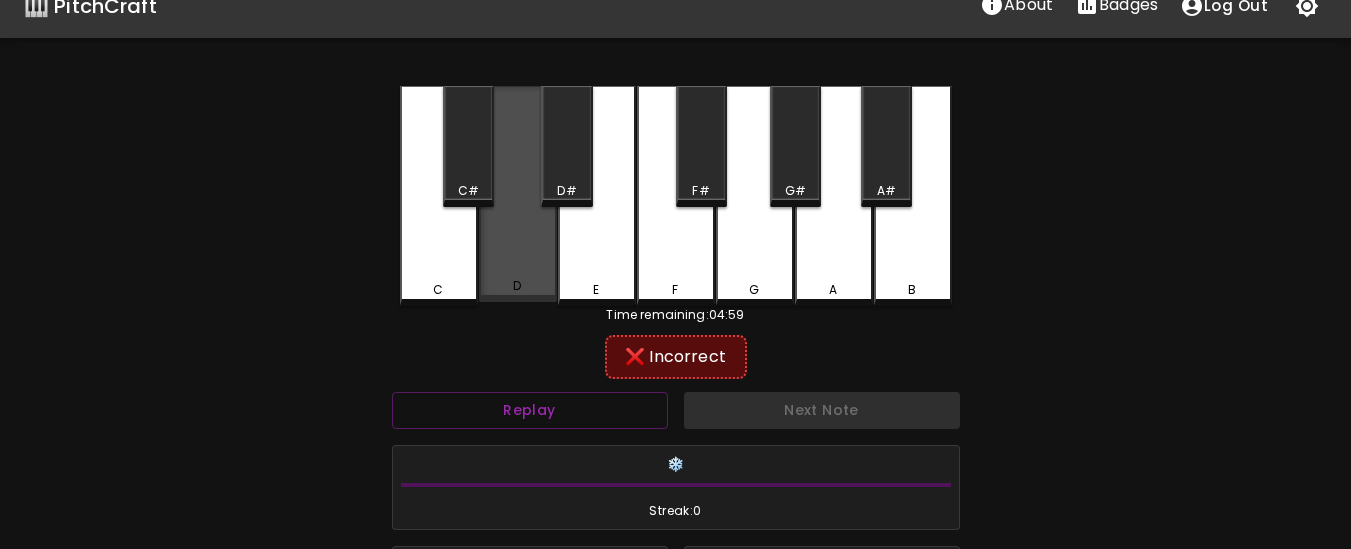 click on "D" at bounding box center (518, 194) 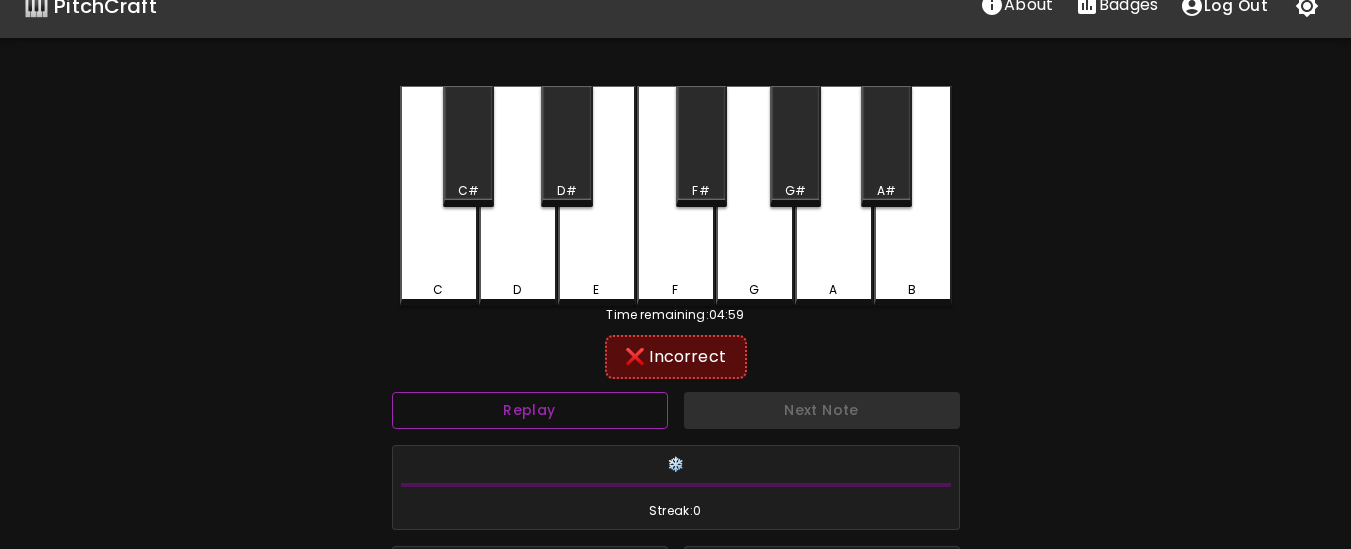 click on "Replay" at bounding box center (530, 410) 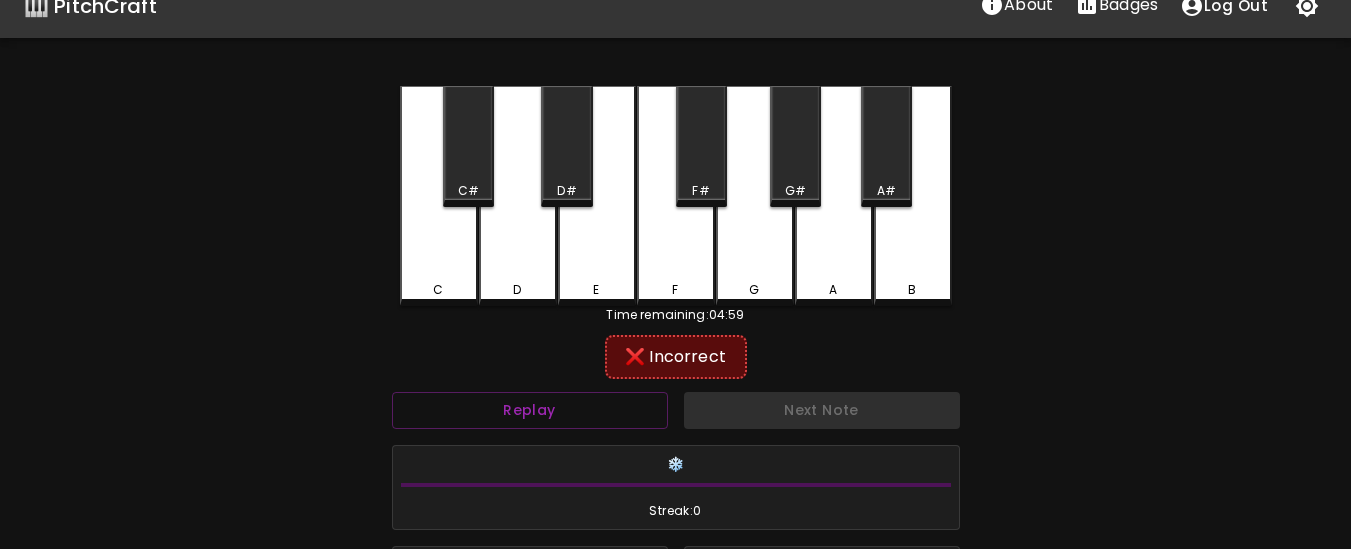 click on "C" at bounding box center (439, 196) 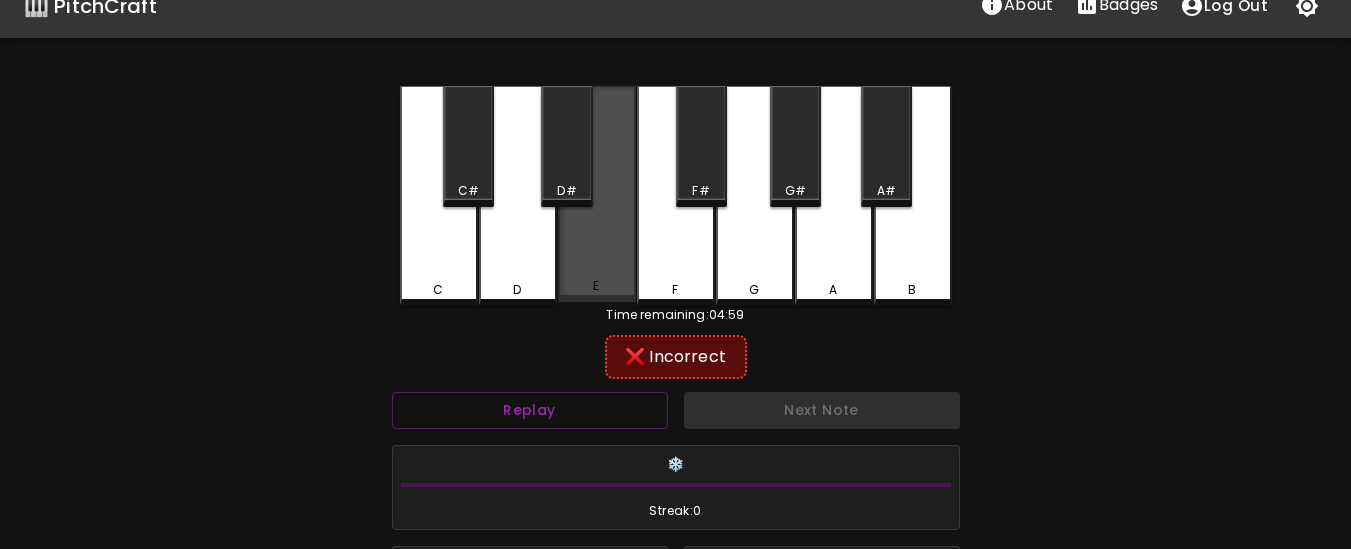 click on "E" at bounding box center [597, 194] 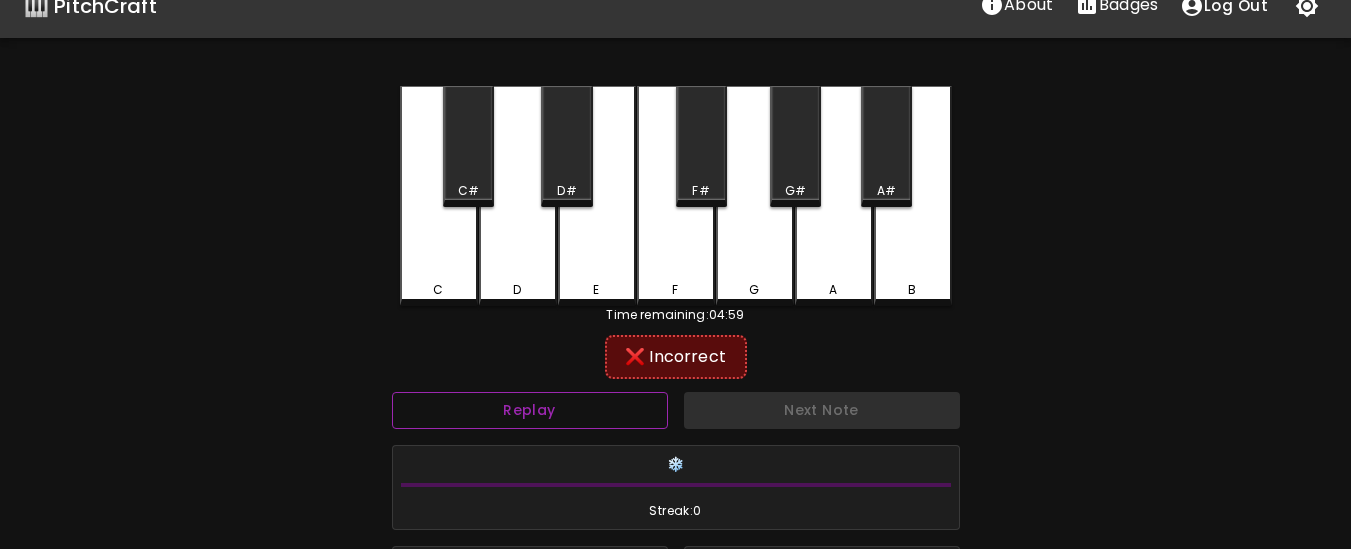 click on "Replay" at bounding box center [530, 410] 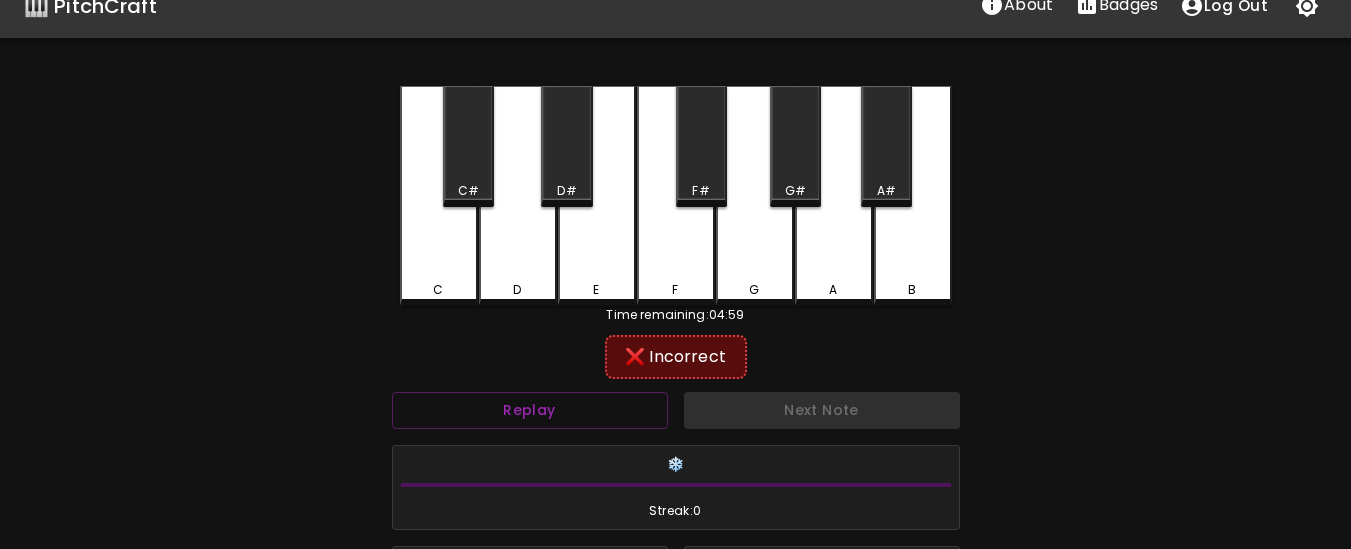 click on "F" at bounding box center [676, 196] 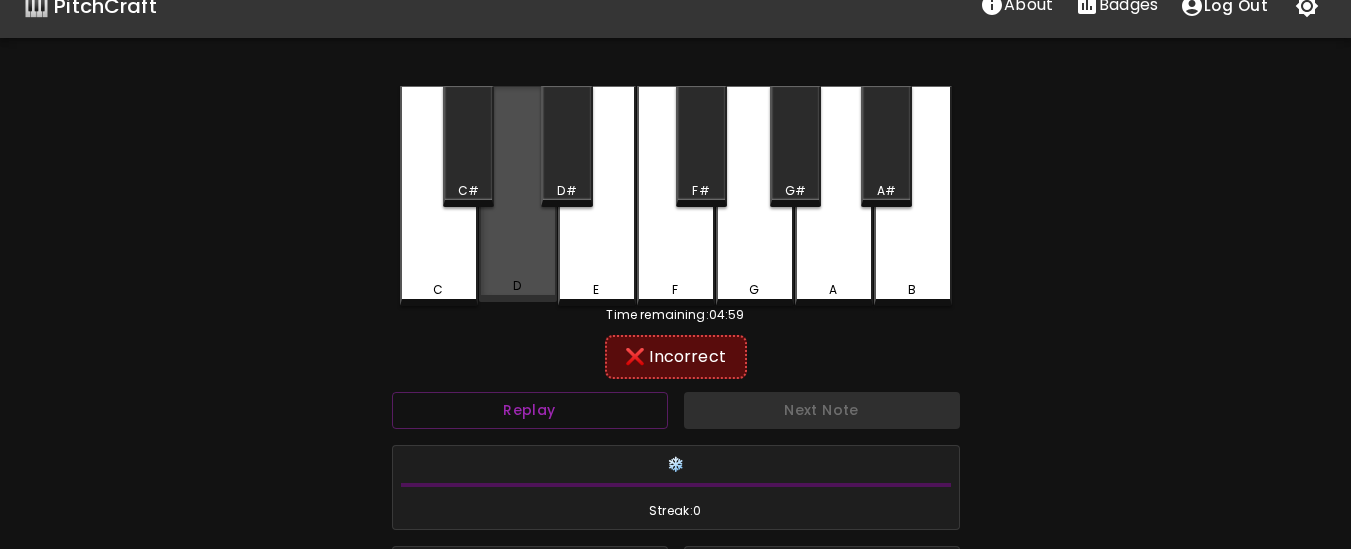 click on "D" at bounding box center (518, 194) 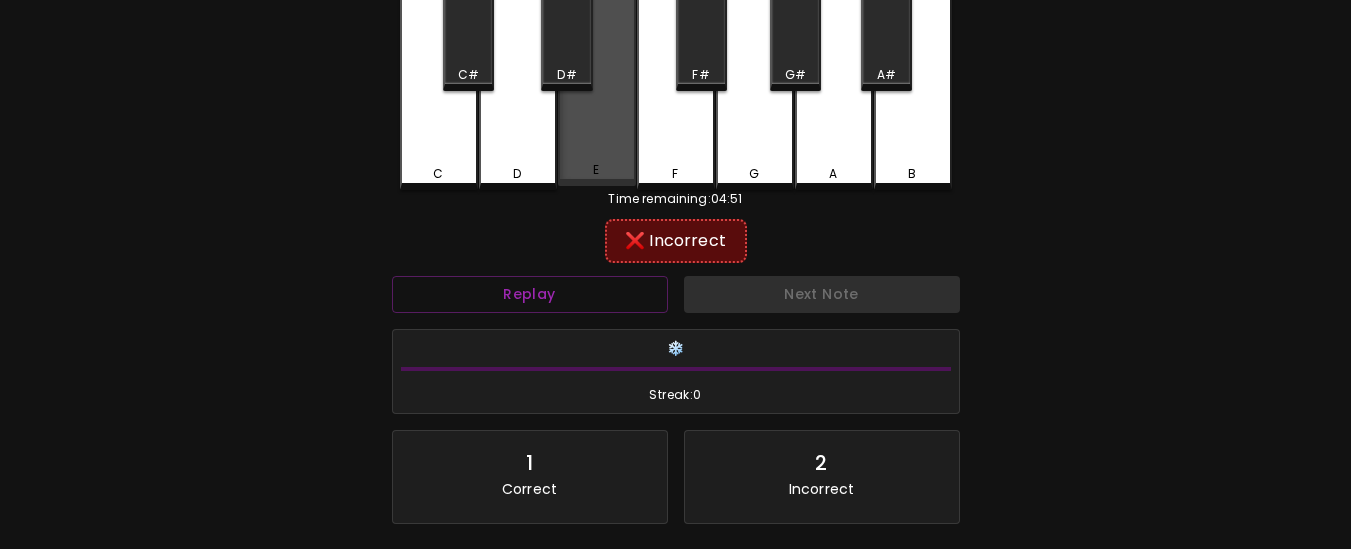 click on "E" at bounding box center [597, 170] 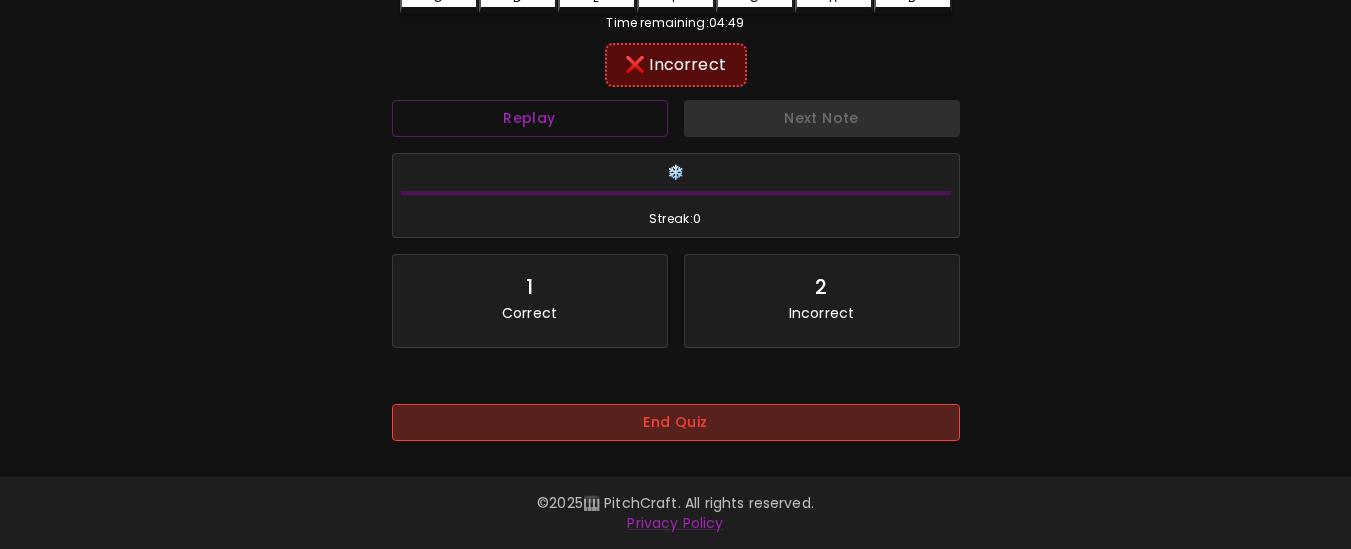 click on "End Quiz" at bounding box center [676, 422] 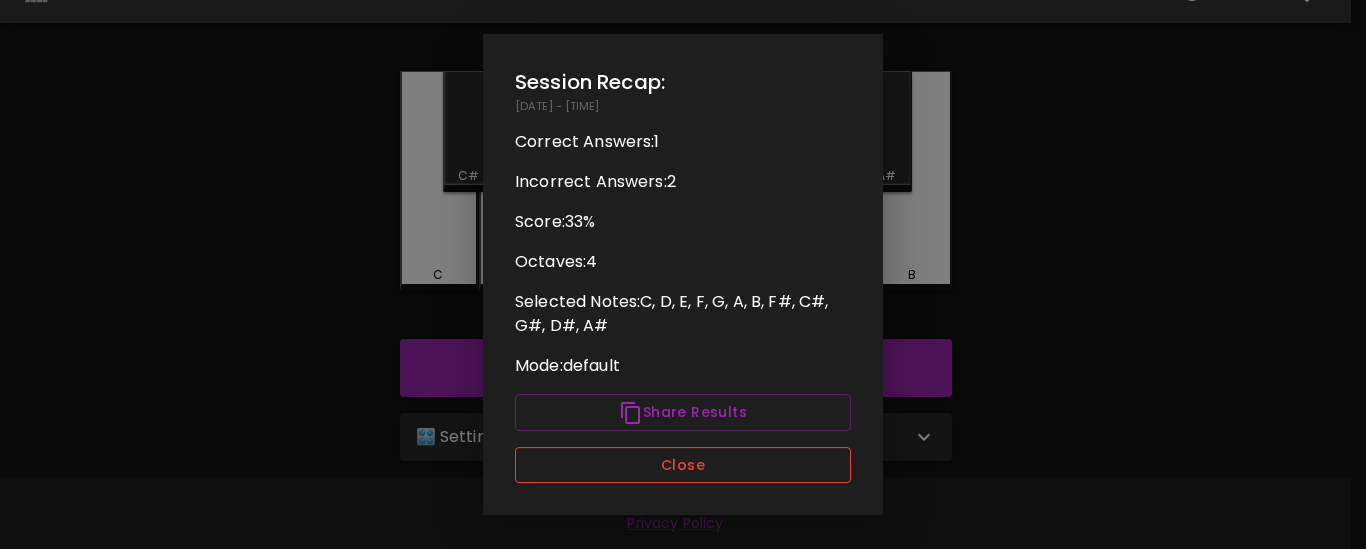 click on "Close" at bounding box center [683, 465] 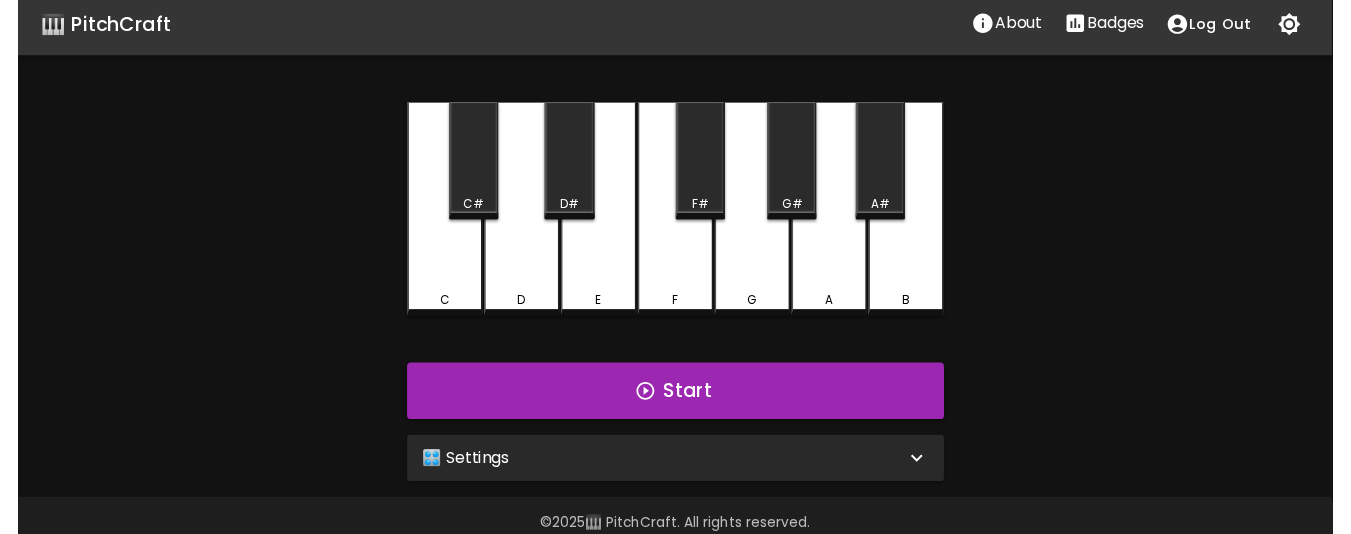 scroll, scrollTop: 0, scrollLeft: 0, axis: both 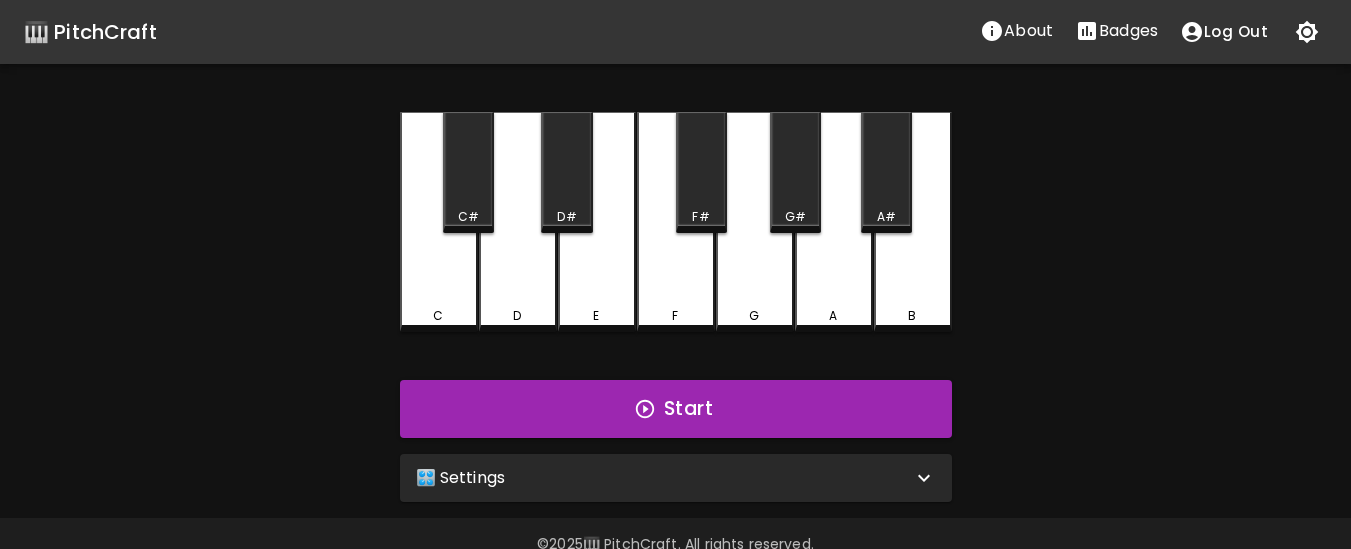 click 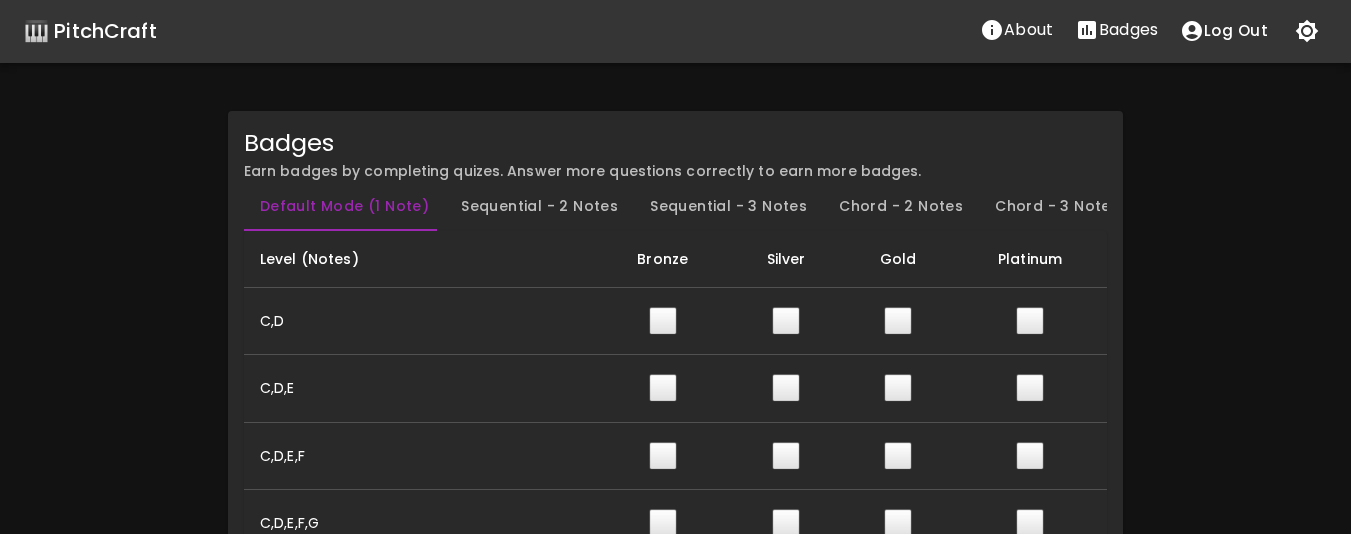 scroll, scrollTop: 0, scrollLeft: 0, axis: both 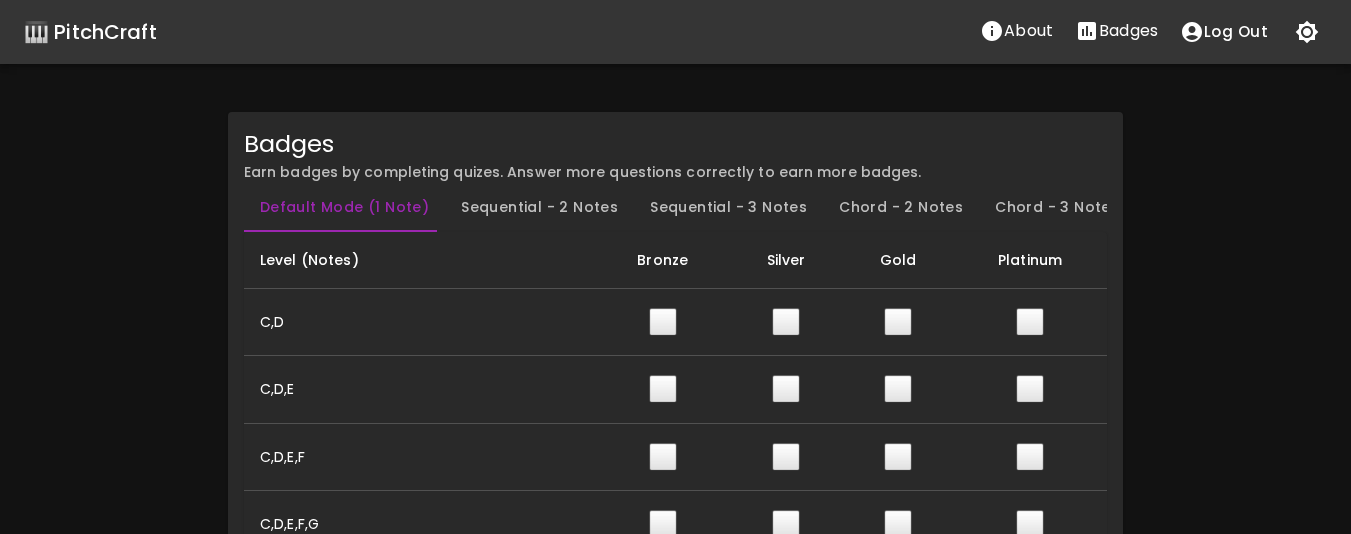 click on "🎹 PitchCraft" at bounding box center [90, 32] 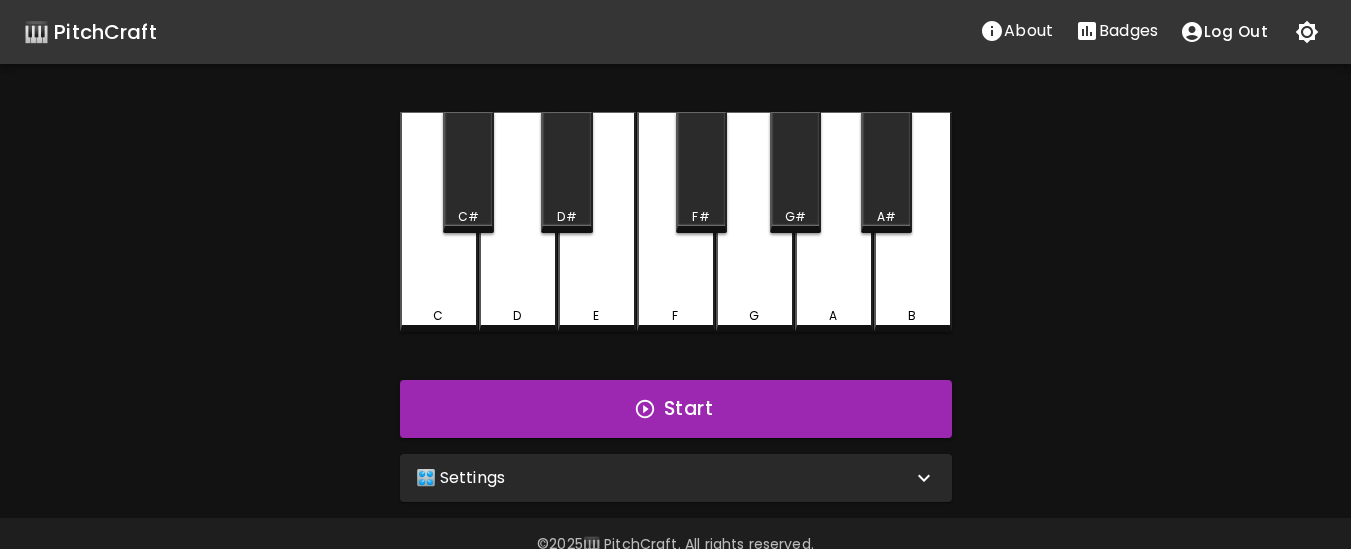 click on "Badges" at bounding box center (1128, 31) 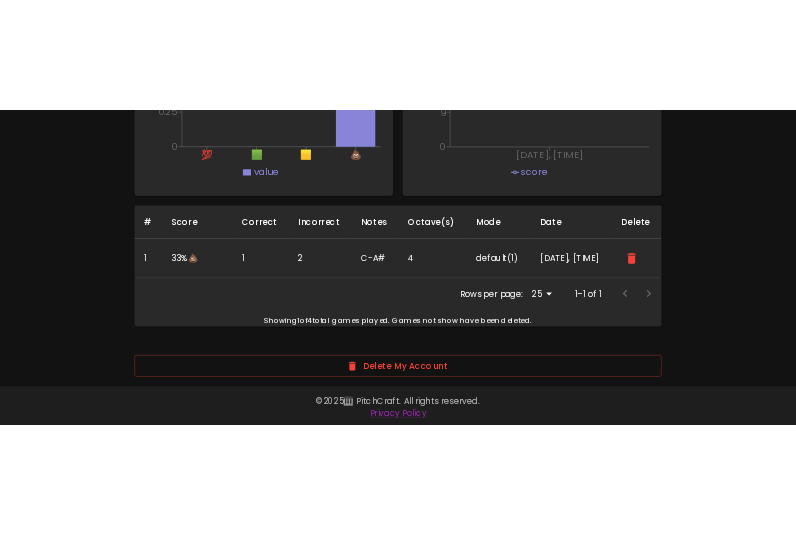 scroll, scrollTop: 1390, scrollLeft: 0, axis: vertical 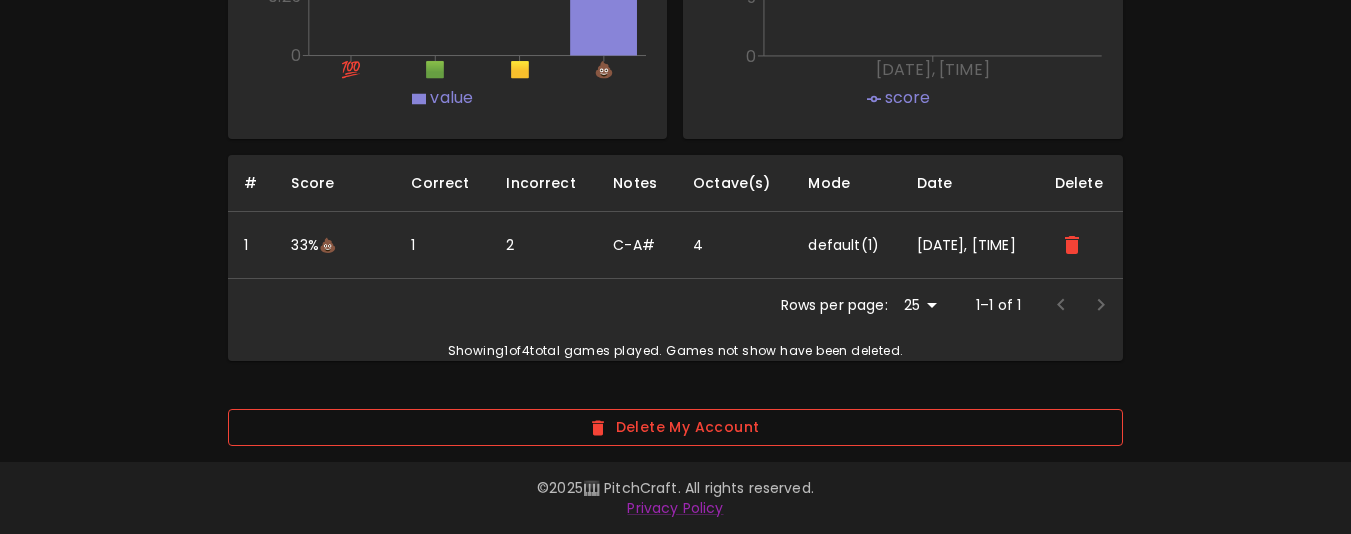 click on "Delete My Account" at bounding box center (675, 427) 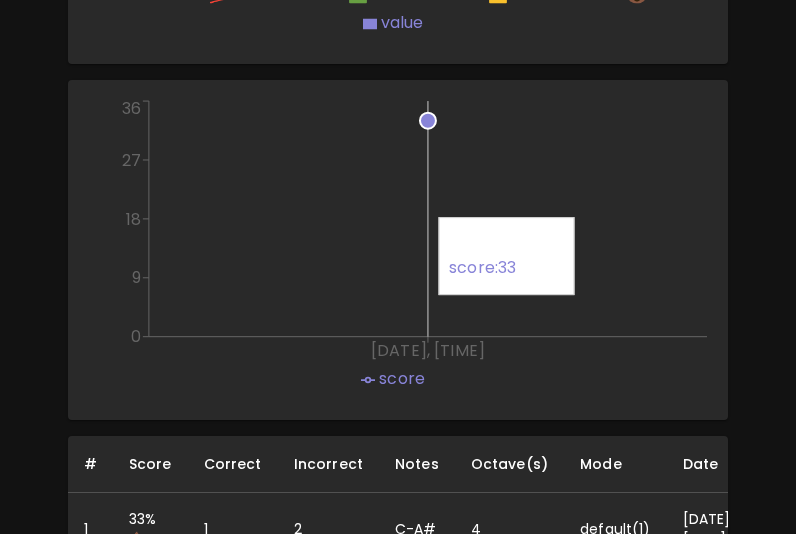 scroll, scrollTop: 1819, scrollLeft: 0, axis: vertical 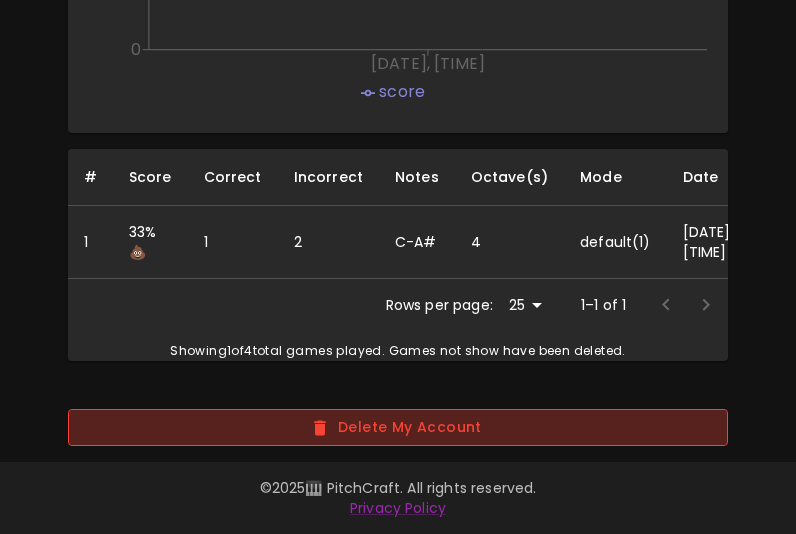 click on "Delete My Account" at bounding box center (398, 427) 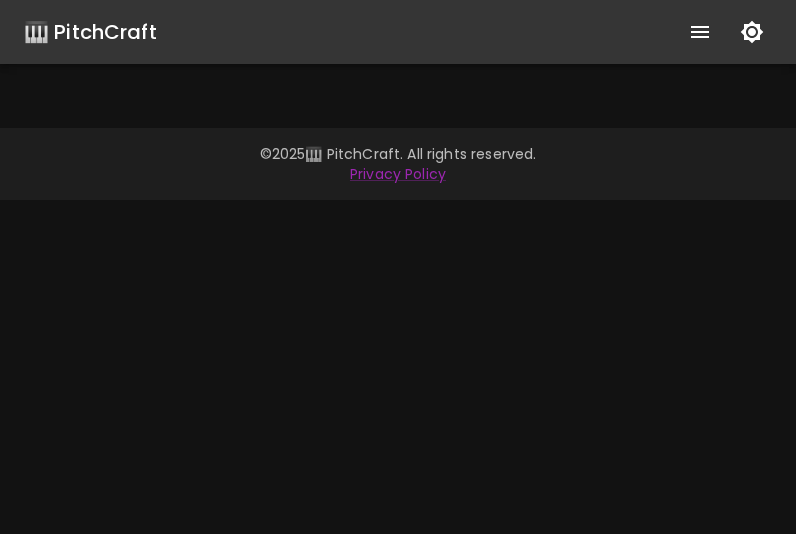 scroll, scrollTop: 0, scrollLeft: 0, axis: both 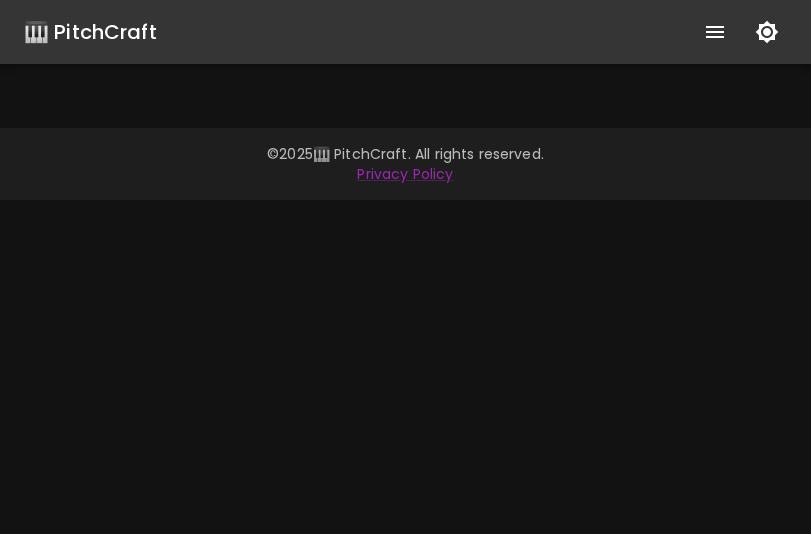 click on "🎹 PitchCraft" at bounding box center [90, 32] 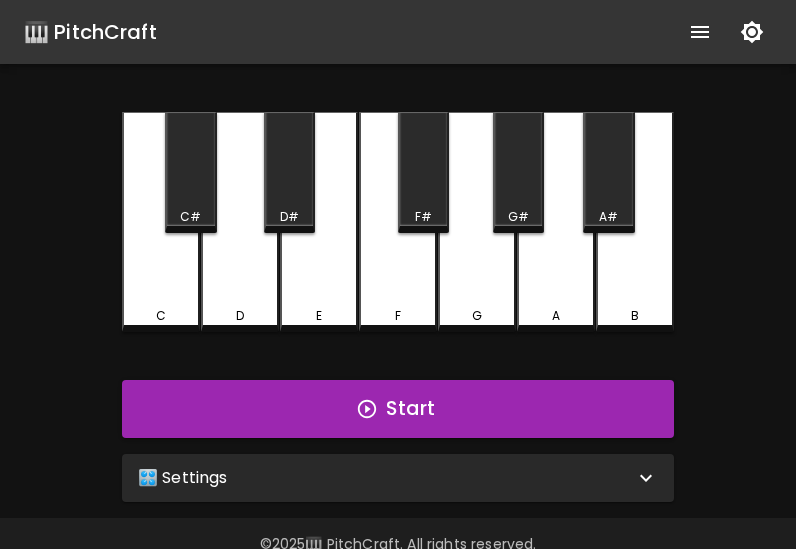 click at bounding box center (700, 32) 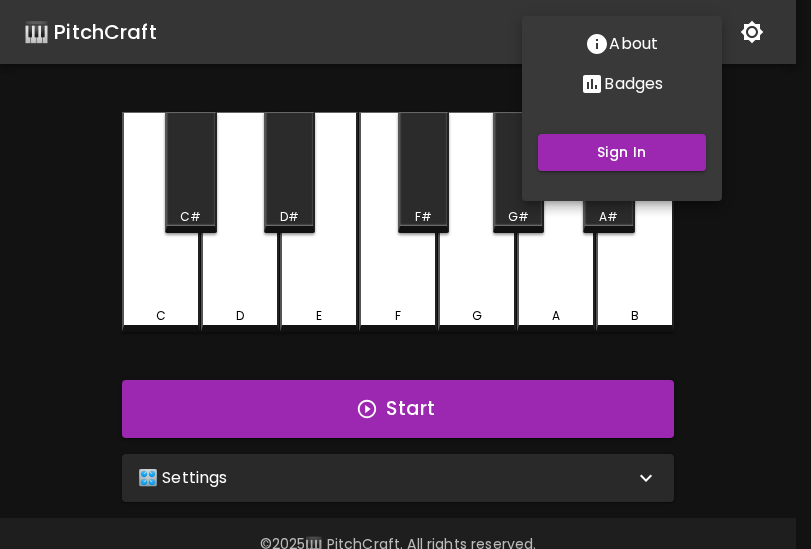 click on "Sign In" at bounding box center (622, 148) 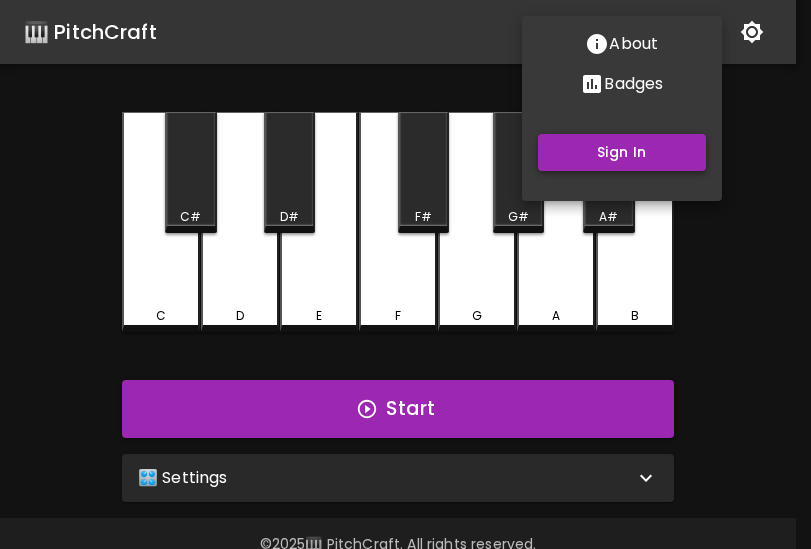click on "Sign In" at bounding box center [622, 152] 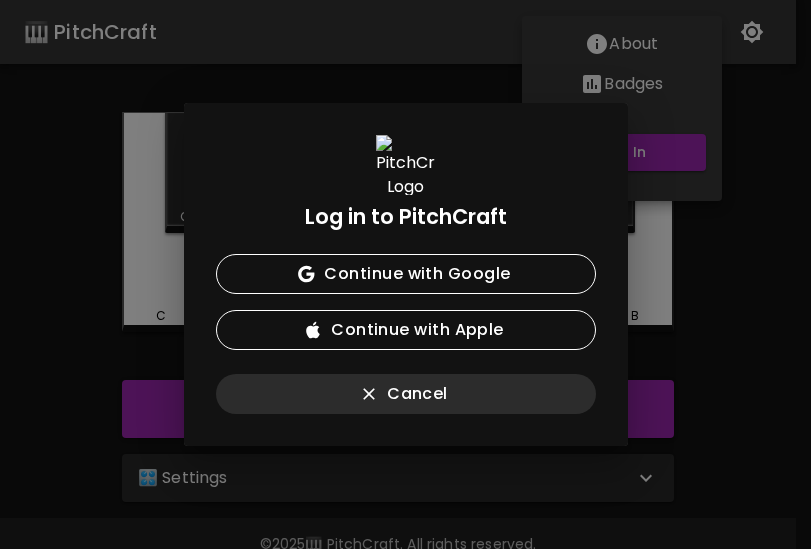 click on "Cancel" at bounding box center [406, 394] 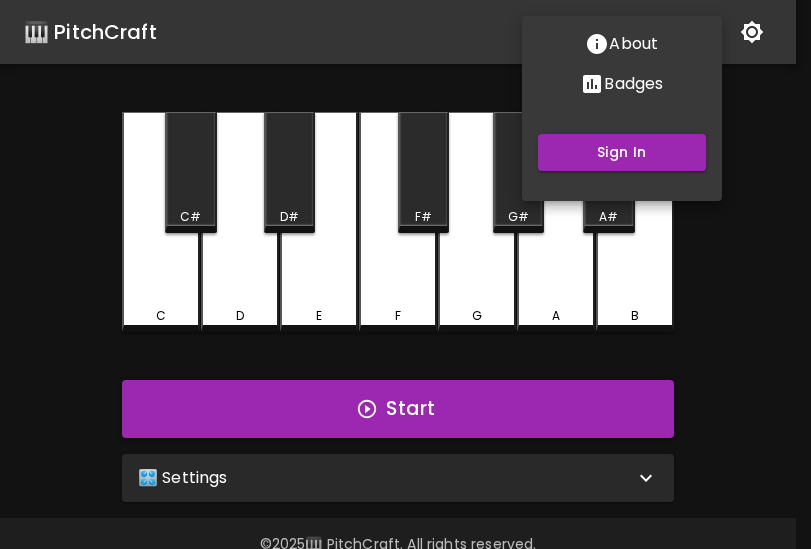 click at bounding box center (405, 274) 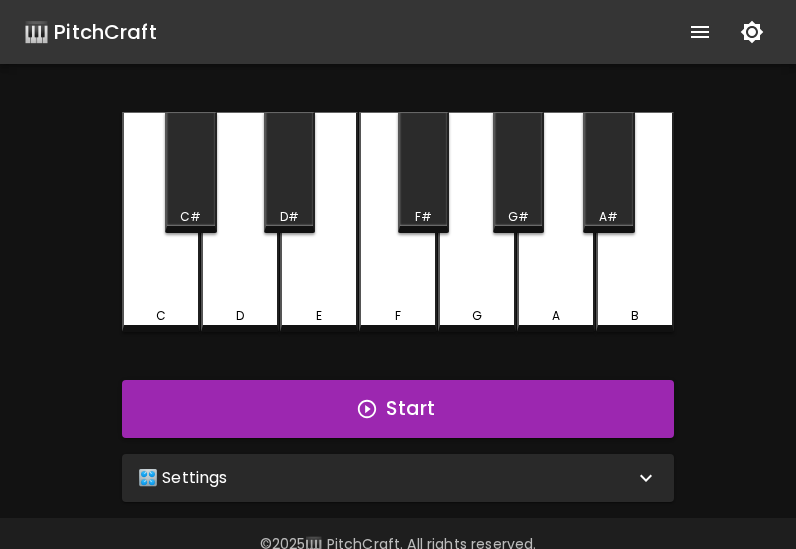 click at bounding box center (700, 32) 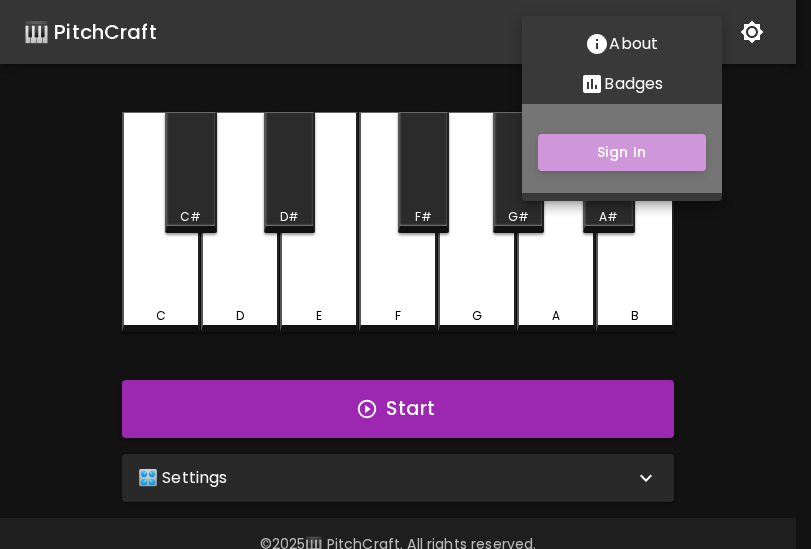 click on "Sign In" at bounding box center [622, 152] 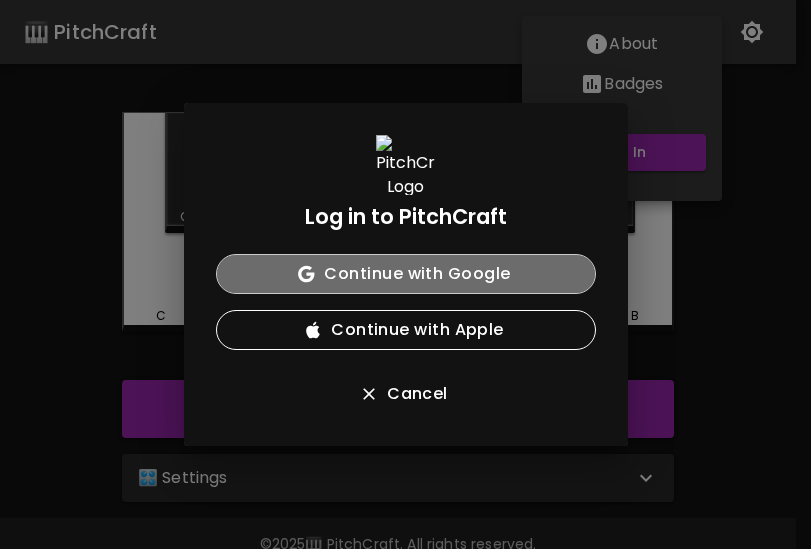 click on "Continue with Google" at bounding box center (406, 274) 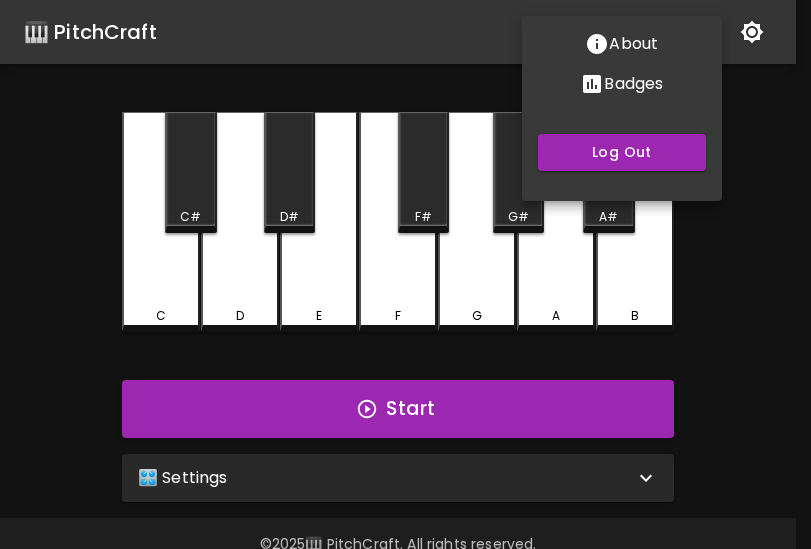 click at bounding box center (405, 274) 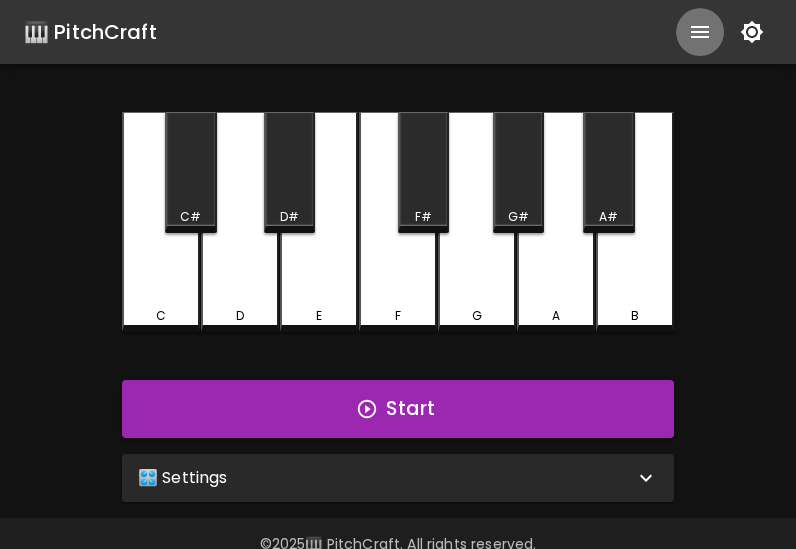 click 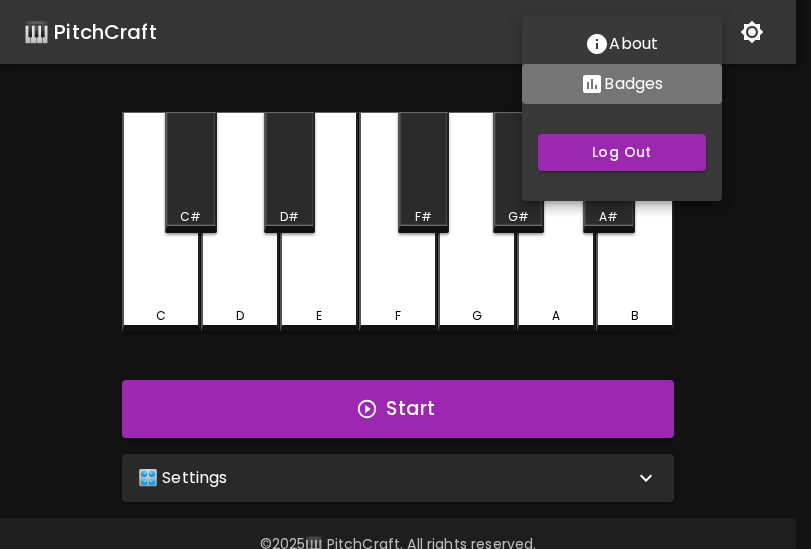 click on "Badges" at bounding box center (633, 84) 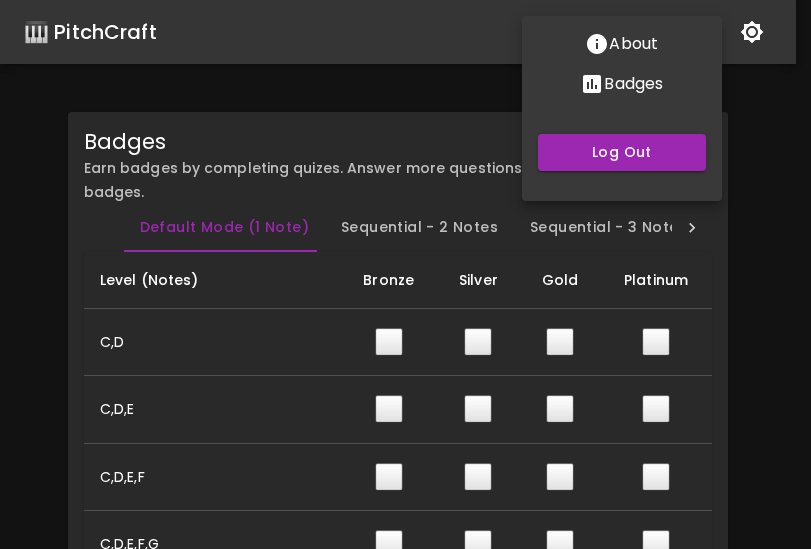 click at bounding box center [405, 274] 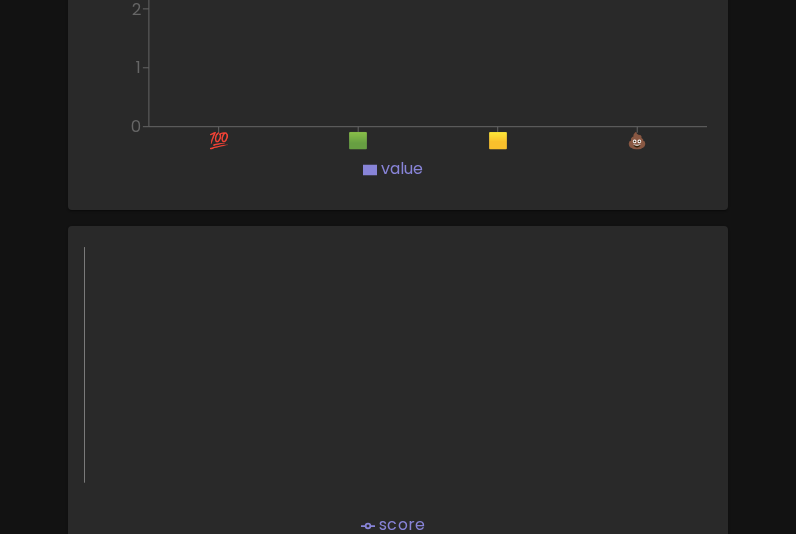 scroll, scrollTop: 1746, scrollLeft: 0, axis: vertical 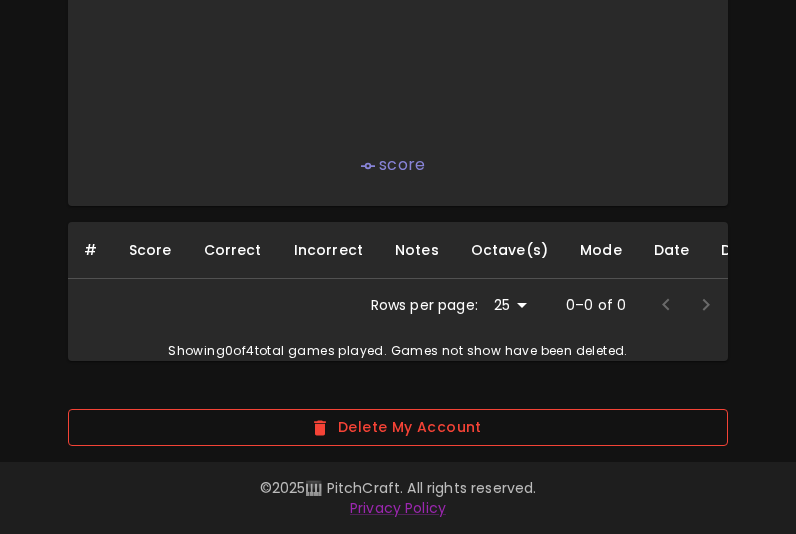 click on "Delete My Account" at bounding box center (398, 427) 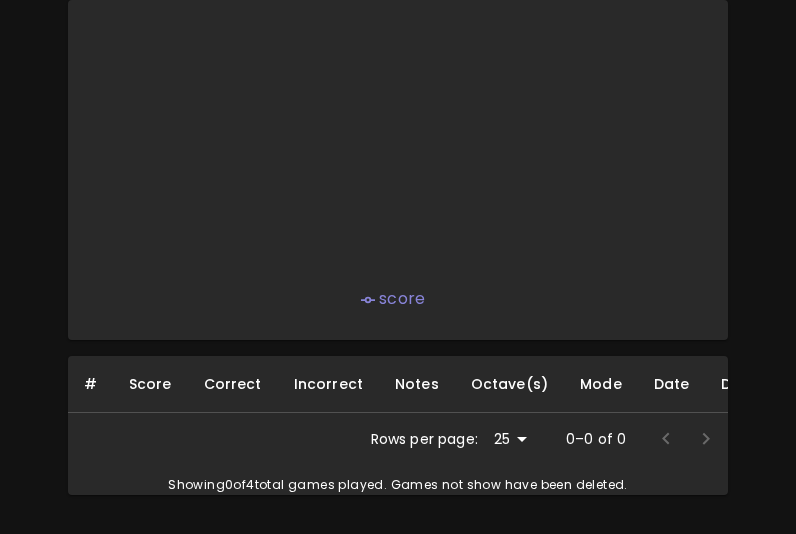 scroll, scrollTop: 1746, scrollLeft: 0, axis: vertical 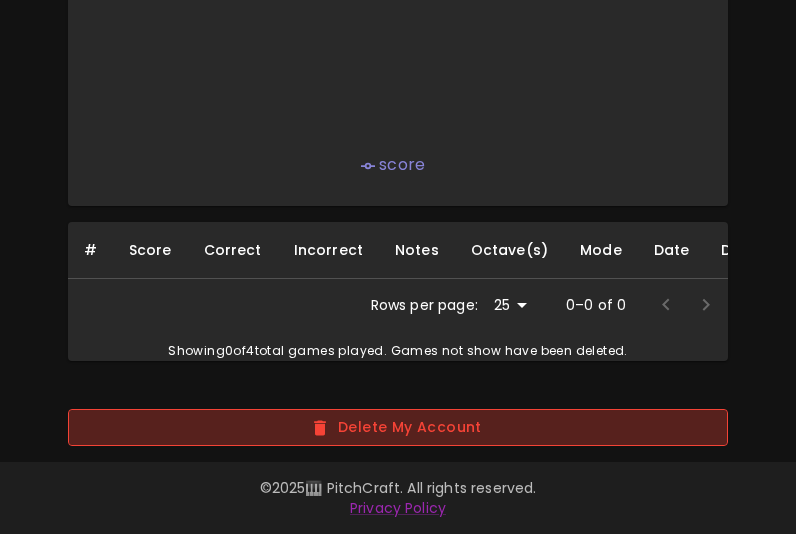 click on "Delete My Account" at bounding box center [398, 427] 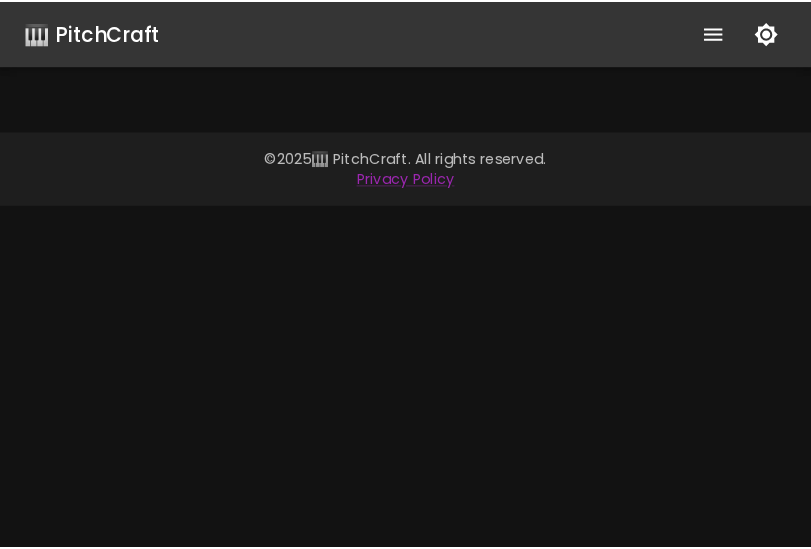 scroll, scrollTop: 0, scrollLeft: 0, axis: both 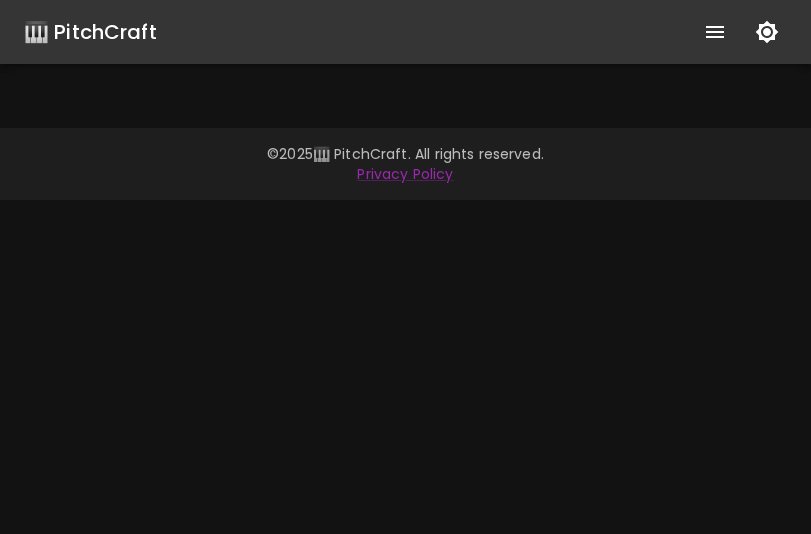 click on "🎹 PitchCraft" at bounding box center [90, 32] 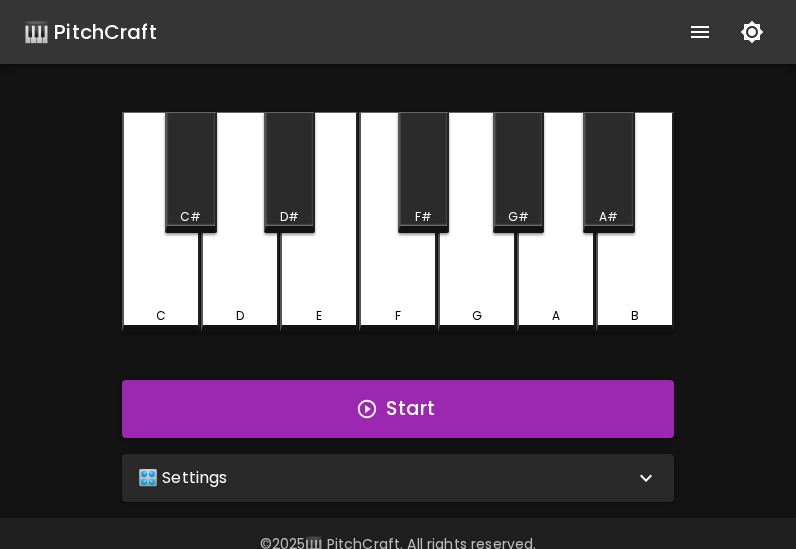 click 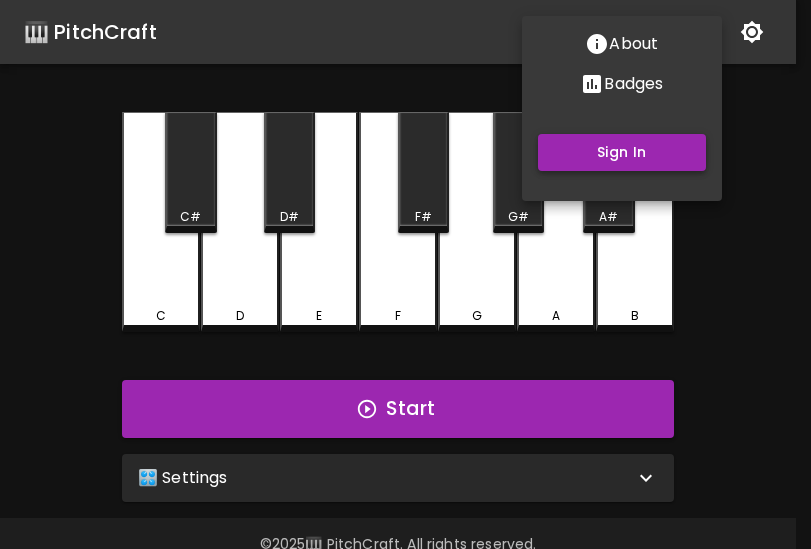 click on "Sign In" at bounding box center (622, 152) 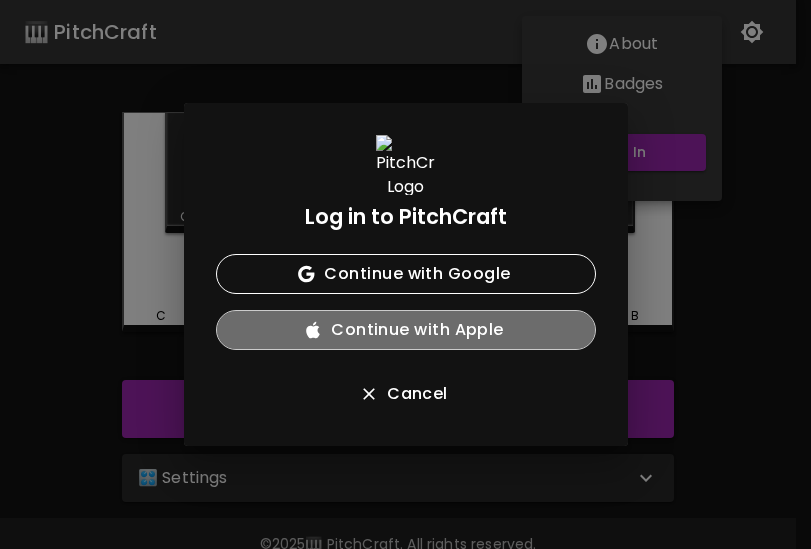 click on "Continue with Apple" at bounding box center (406, 330) 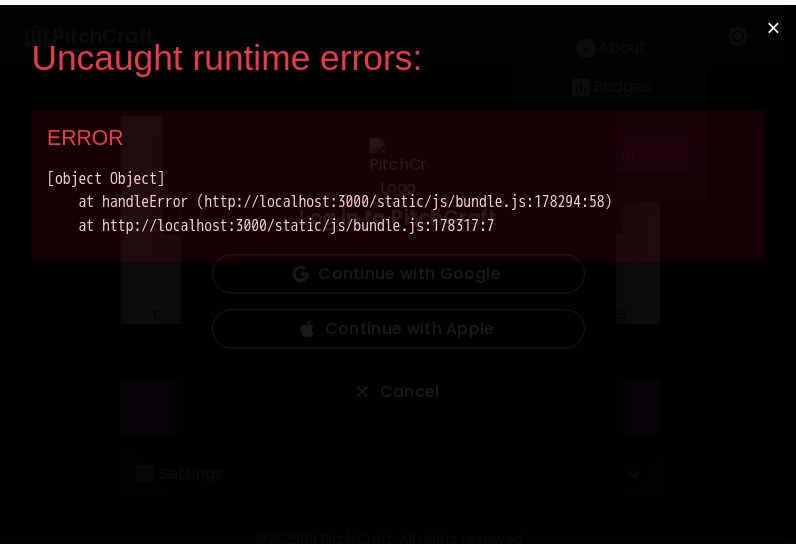 scroll, scrollTop: 0, scrollLeft: 0, axis: both 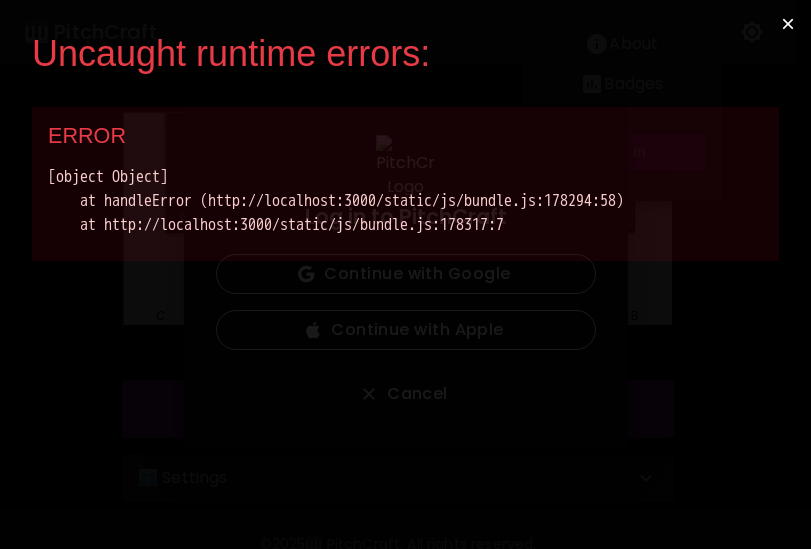 click on "×" at bounding box center [788, 24] 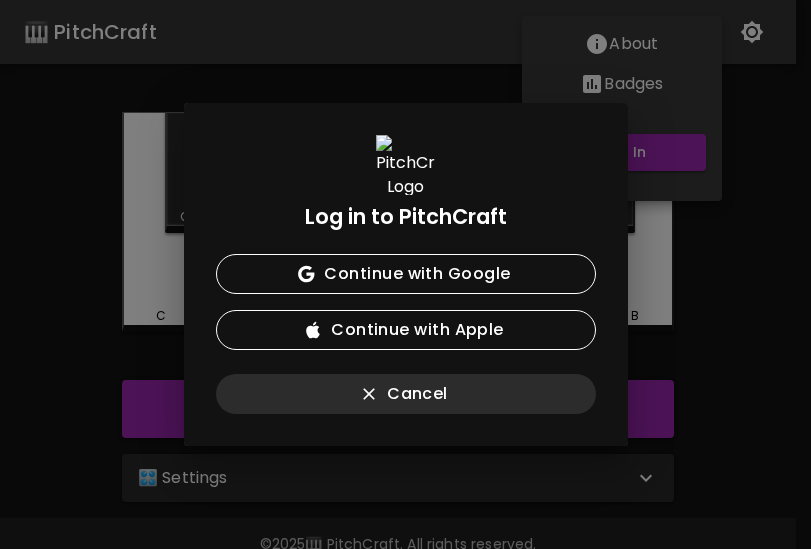 click on "Cancel" at bounding box center [406, 394] 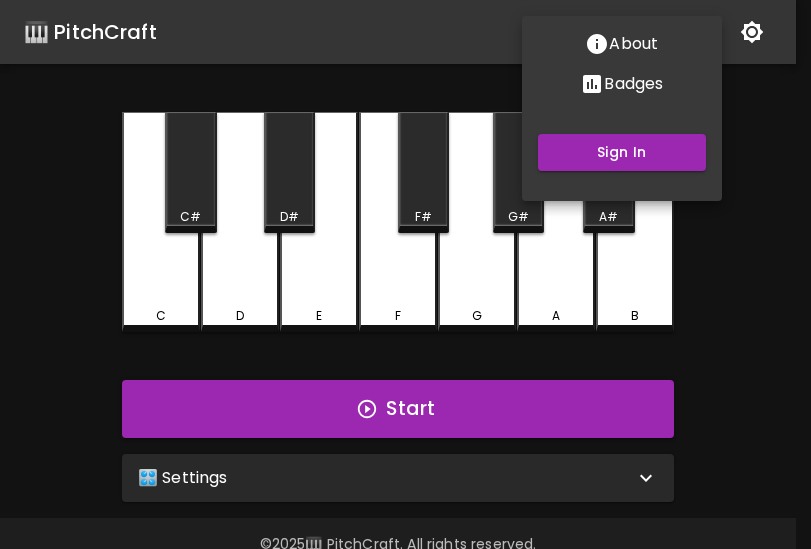 click at bounding box center [405, 274] 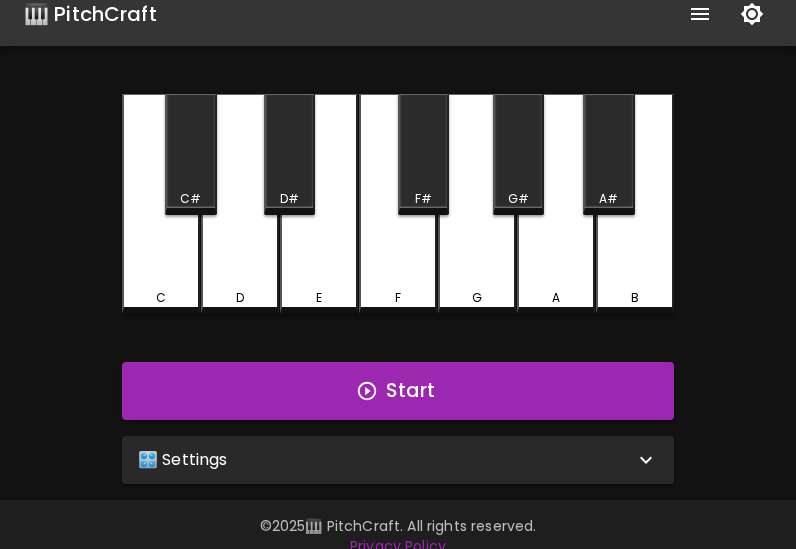 scroll, scrollTop: 0, scrollLeft: 0, axis: both 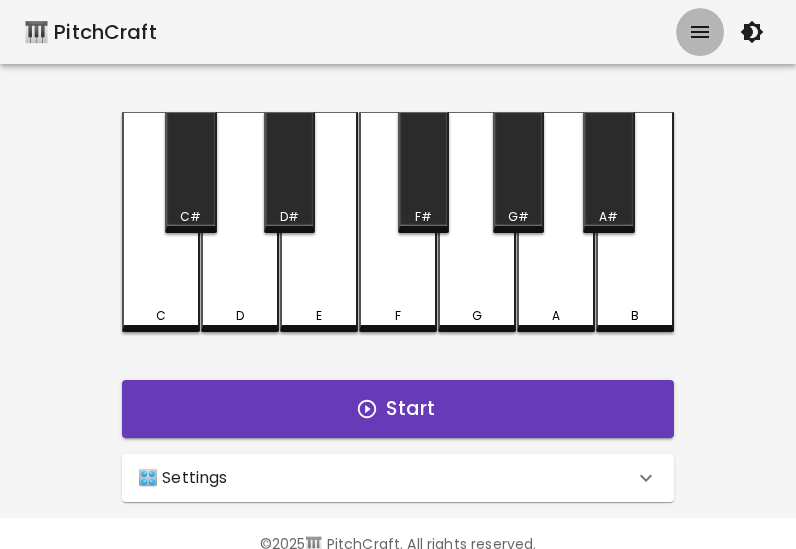 click 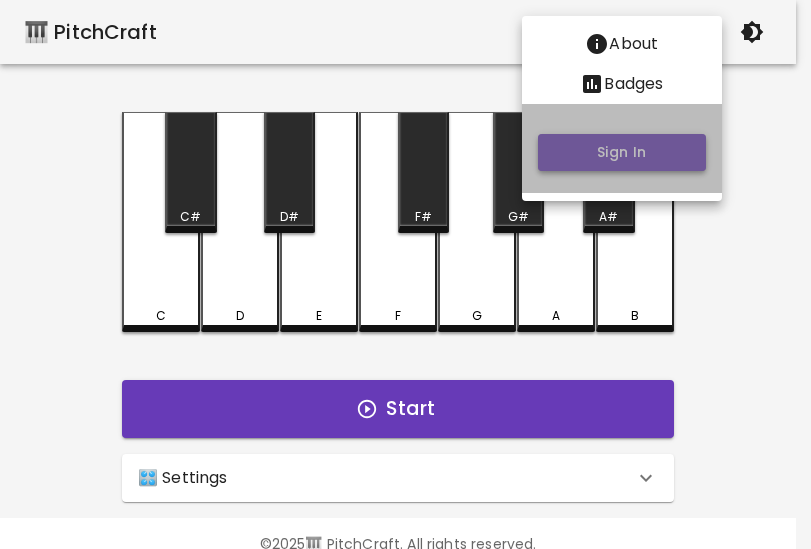 click on "Sign In" at bounding box center [622, 152] 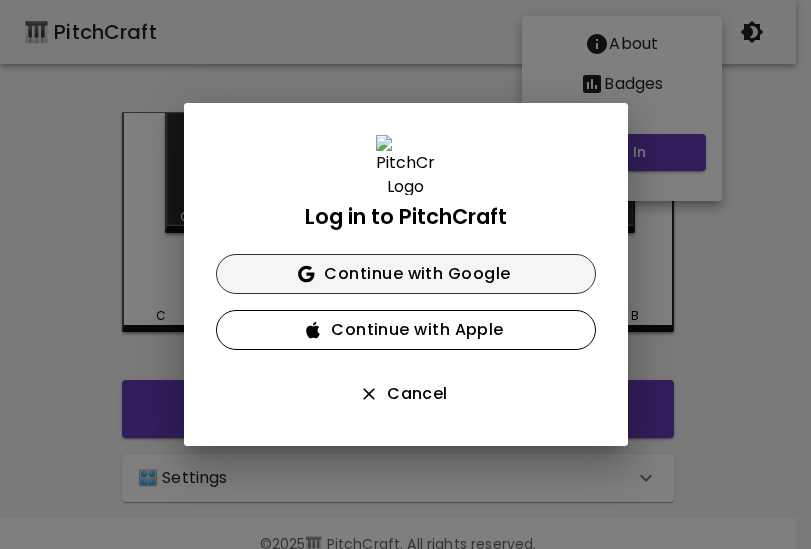 click on "Continue with Google" at bounding box center (406, 274) 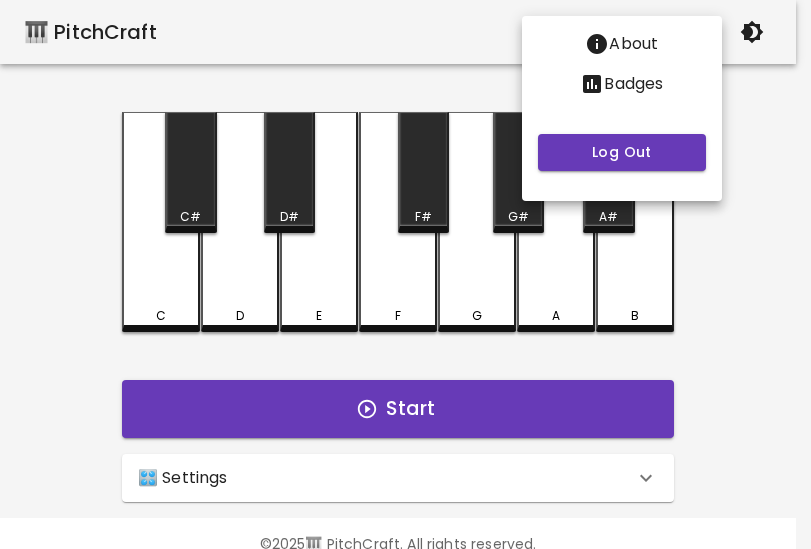 click at bounding box center (405, 274) 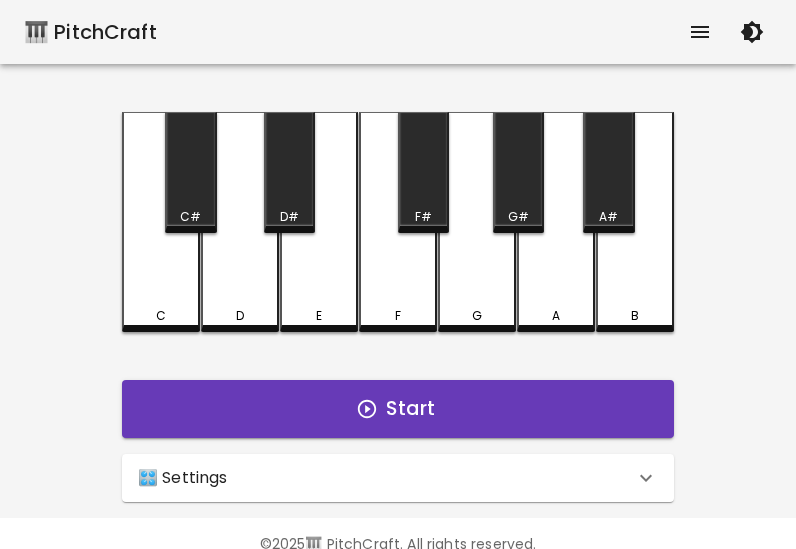 click 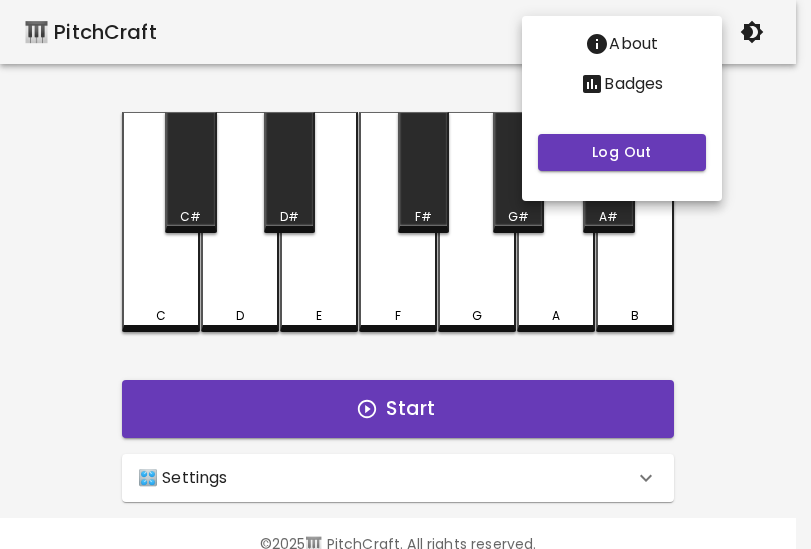 click at bounding box center (405, 274) 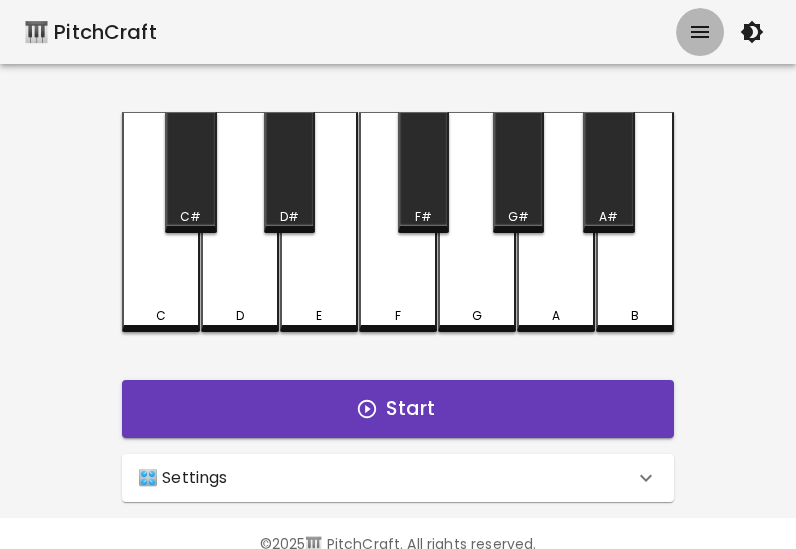 drag, startPoint x: 704, startPoint y: 37, endPoint x: 691, endPoint y: 55, distance: 22.203604 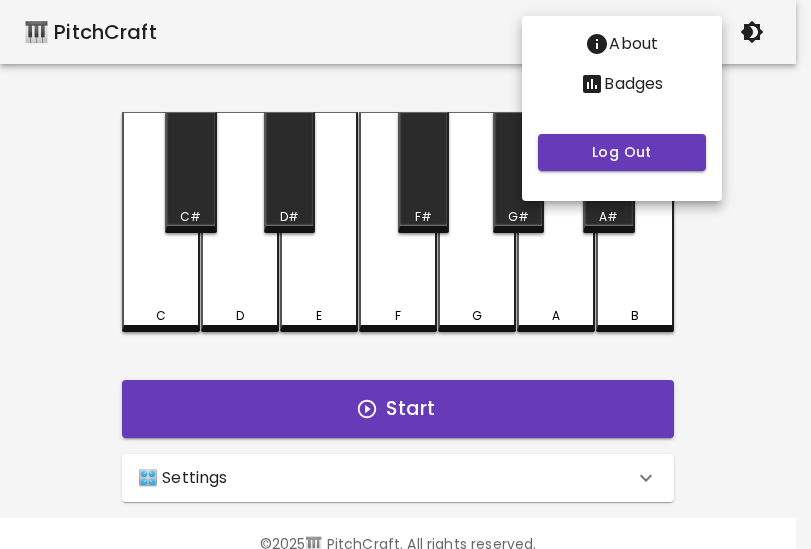 click on "Badges" at bounding box center [633, 84] 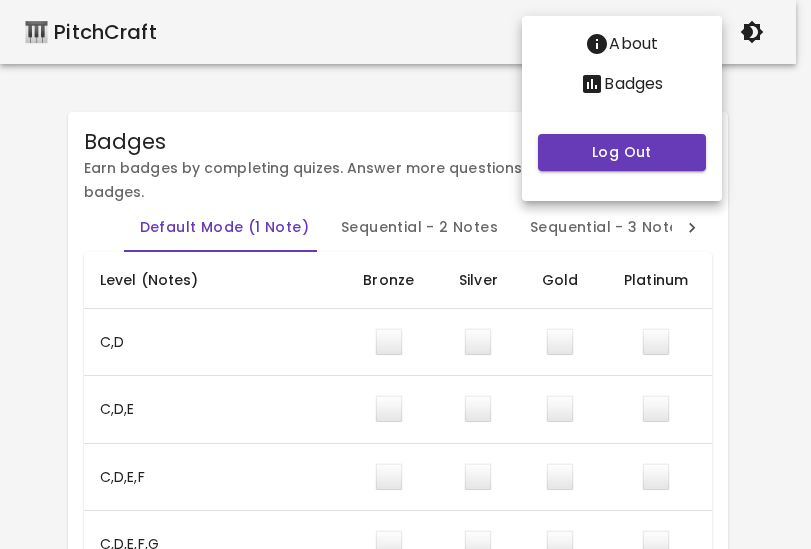 click at bounding box center [405, 274] 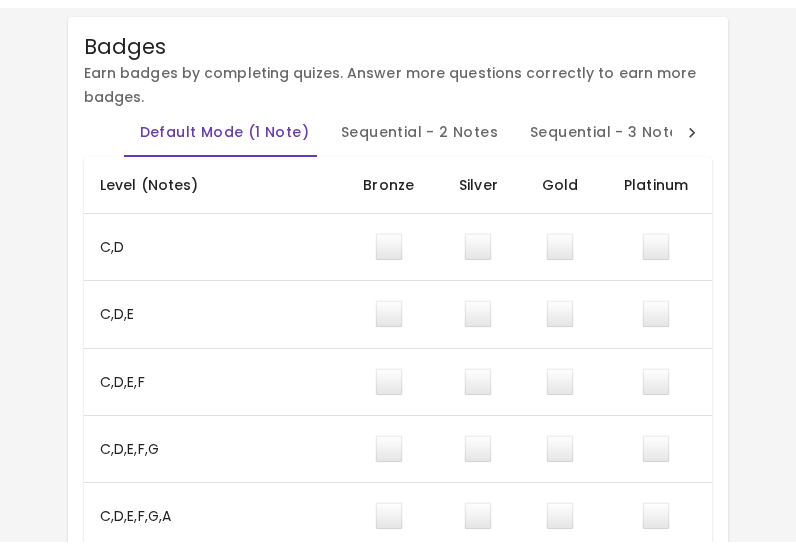 scroll, scrollTop: 0, scrollLeft: 0, axis: both 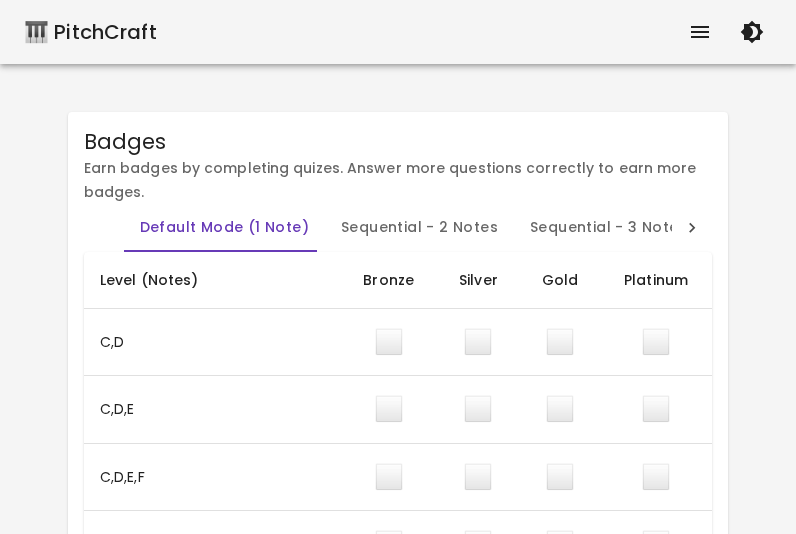 click on "🎹 PitchCraft" at bounding box center [90, 32] 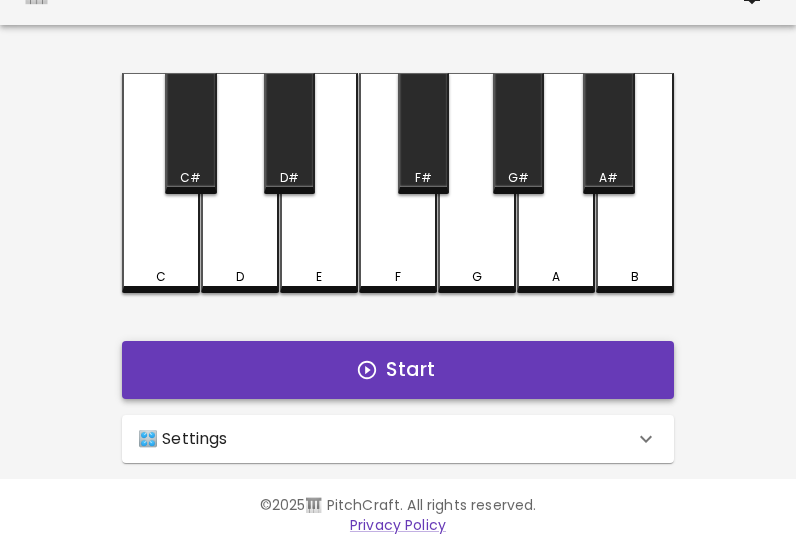 scroll, scrollTop: 41, scrollLeft: 0, axis: vertical 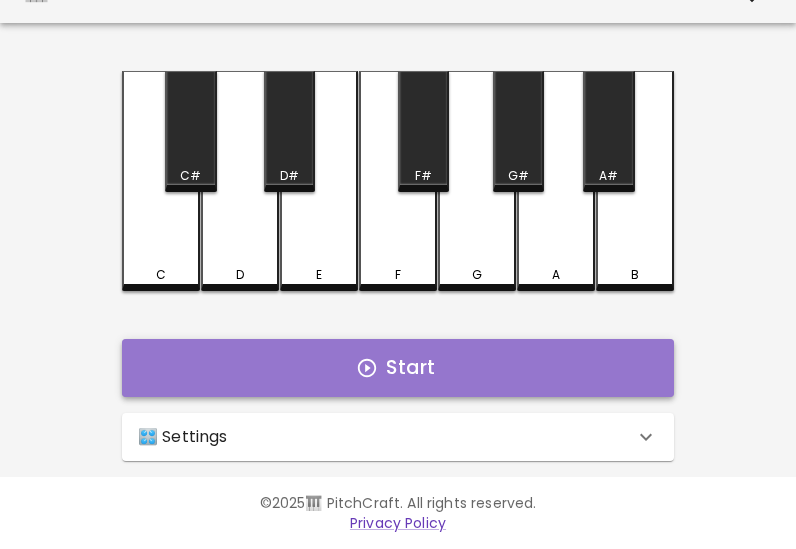click on "Start" at bounding box center (398, 368) 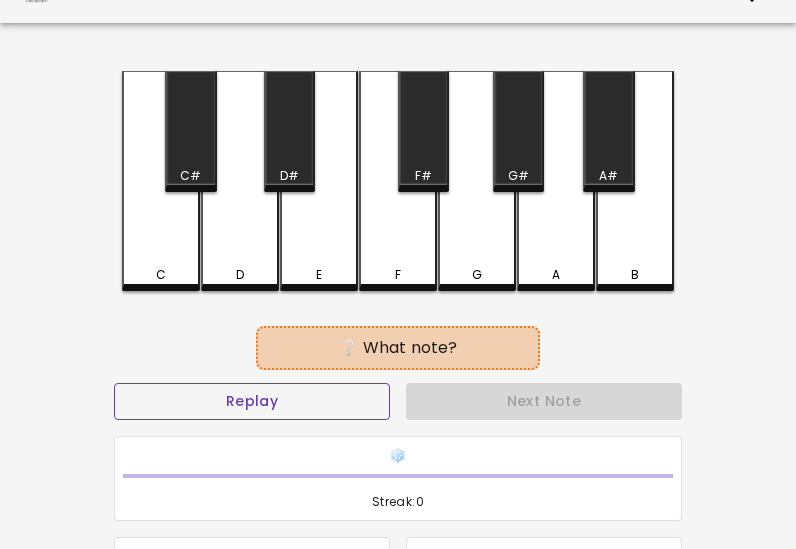 click on "Replay" at bounding box center (252, 401) 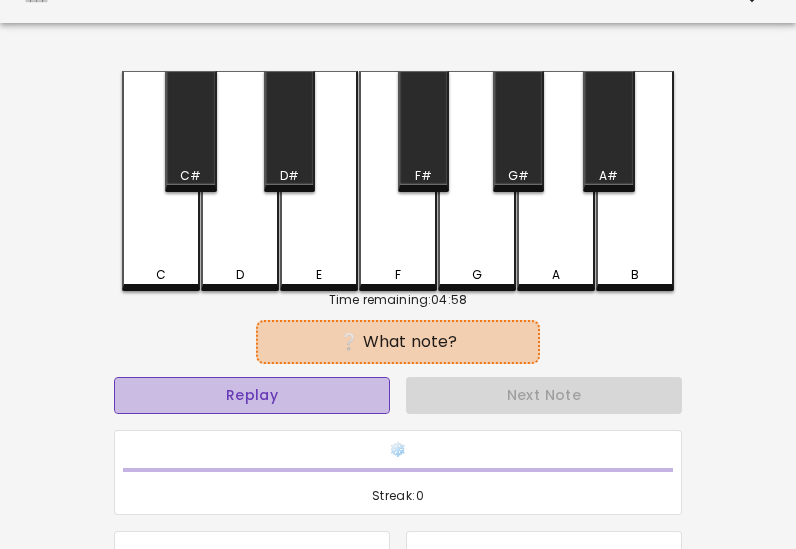 click on "Replay" at bounding box center [252, 395] 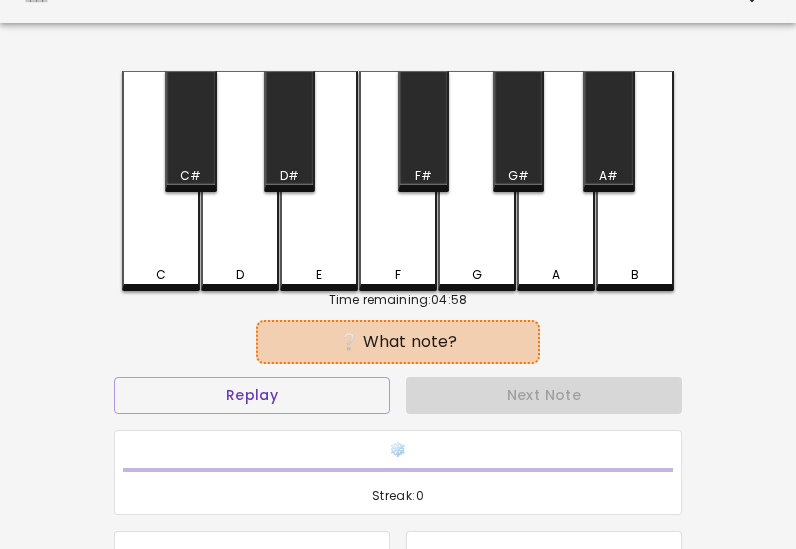 click on "D" at bounding box center [240, 275] 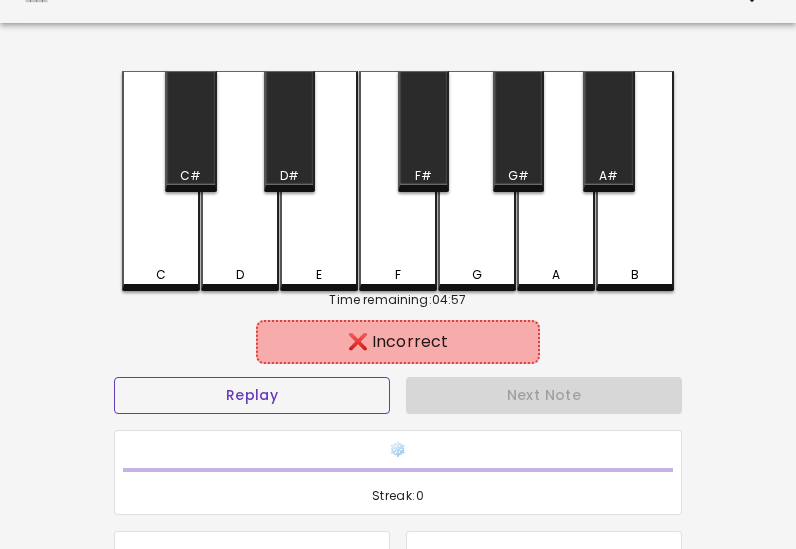 click on "Replay" at bounding box center [252, 395] 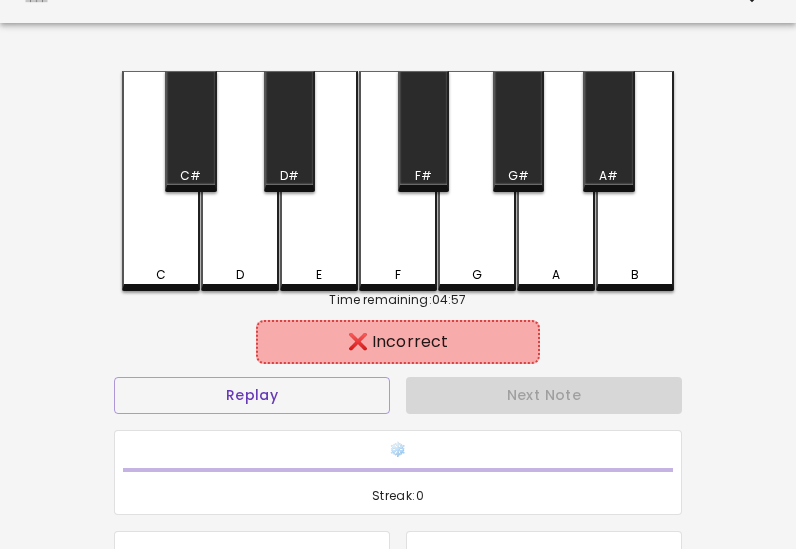 click on "C" at bounding box center [161, 275] 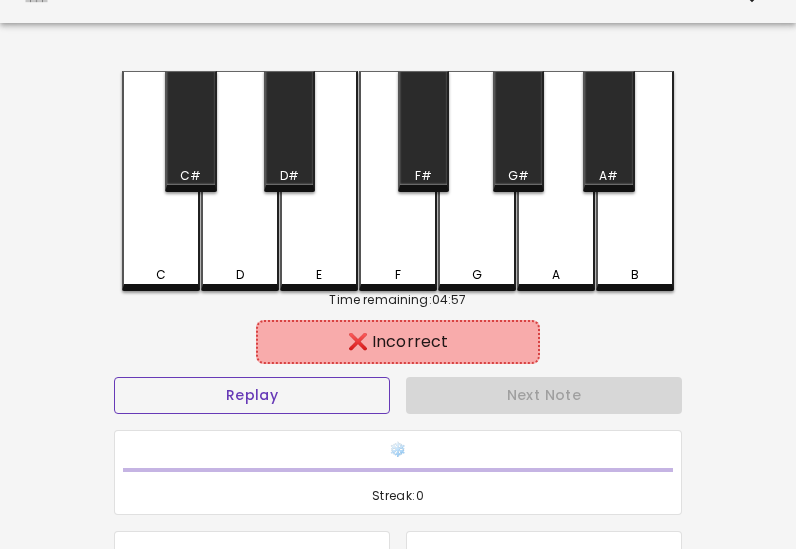 click on "Replay" at bounding box center [252, 395] 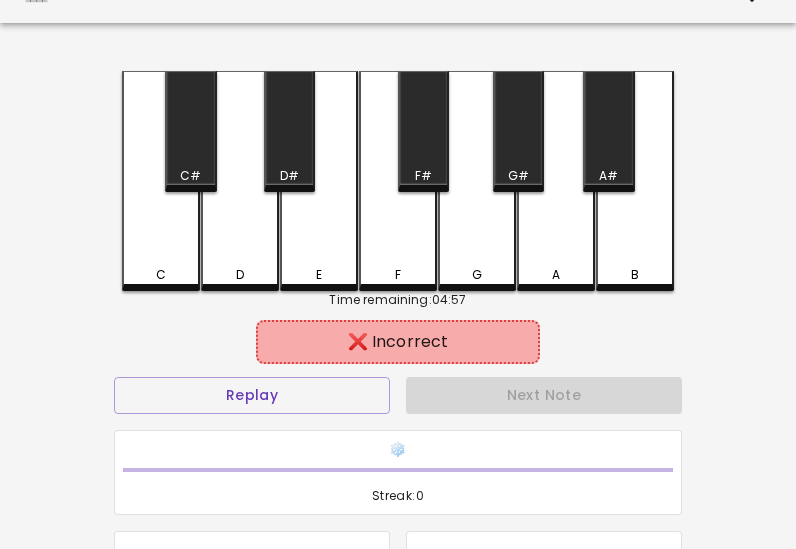 click on "E" at bounding box center (319, 275) 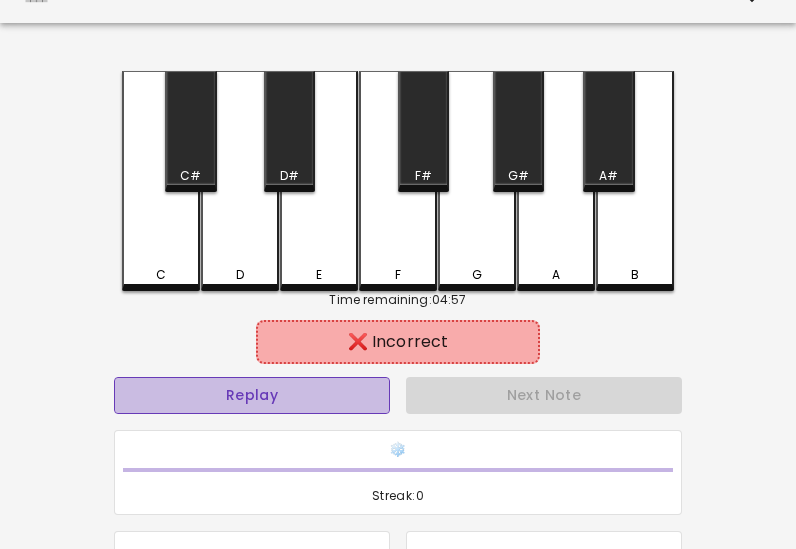 click on "Replay" at bounding box center [252, 395] 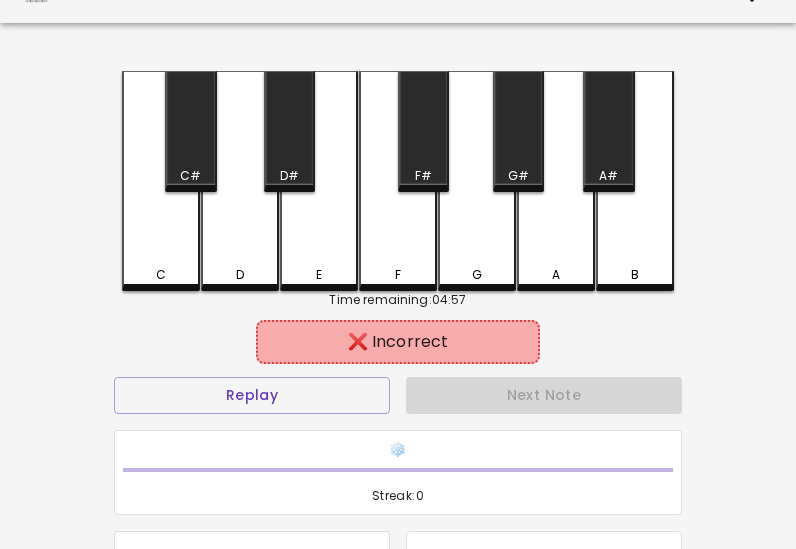 click on "F" at bounding box center [398, 275] 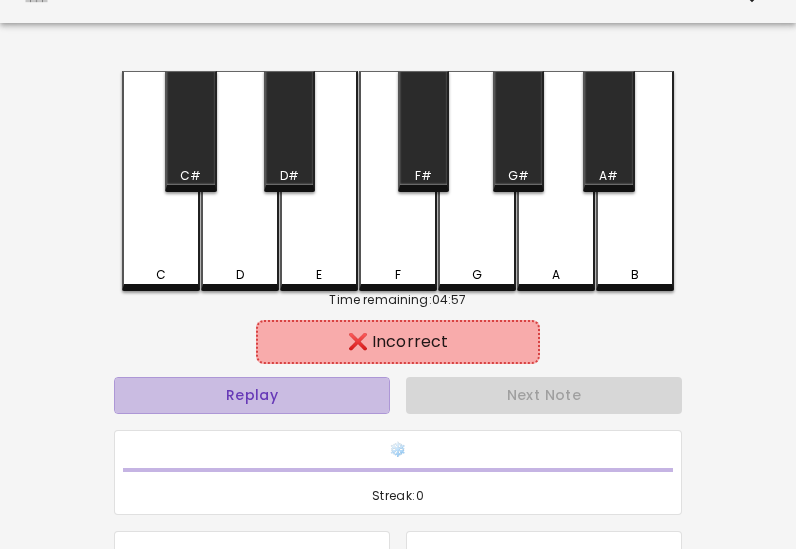drag, startPoint x: 337, startPoint y: 408, endPoint x: 420, endPoint y: 301, distance: 135.41788 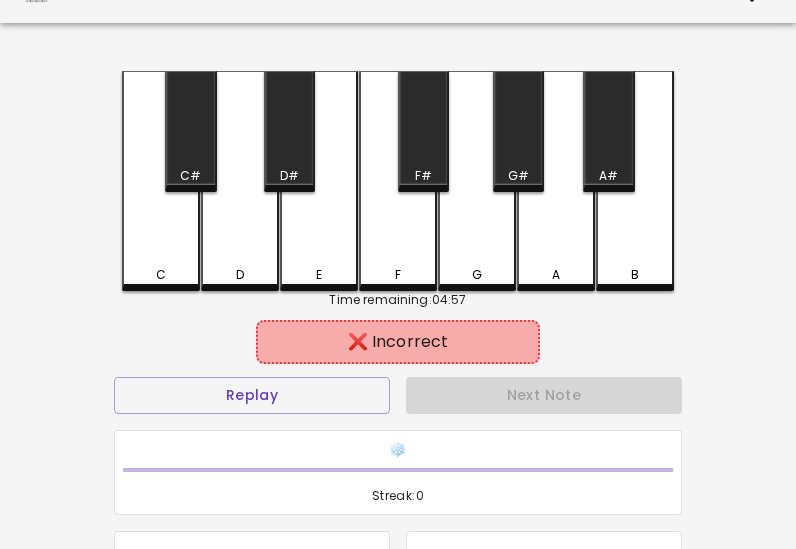 click on "G" at bounding box center [477, 181] 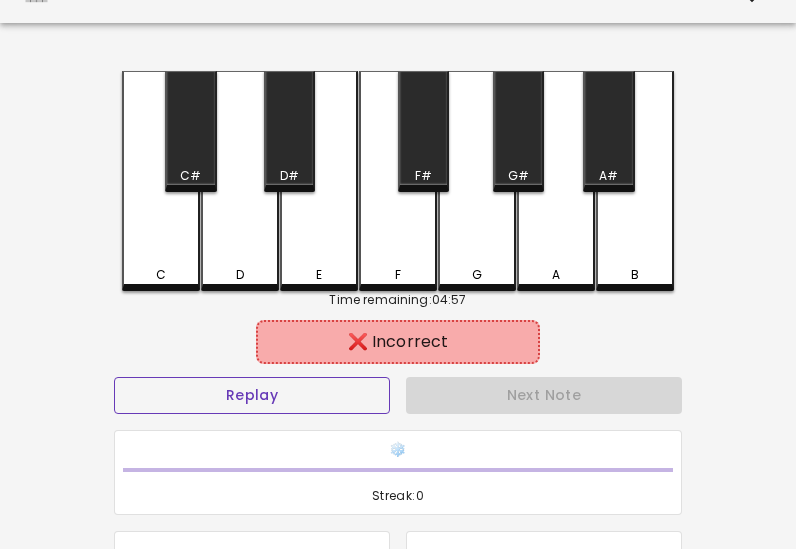 click on "Replay" at bounding box center (252, 395) 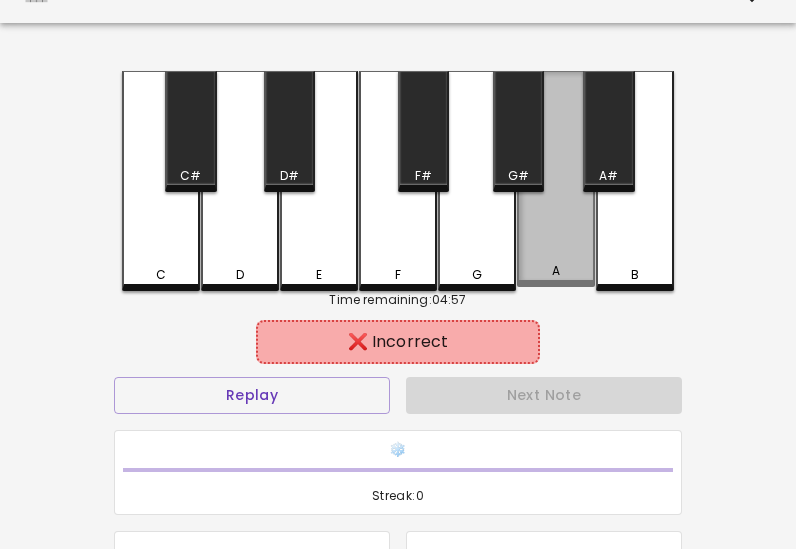 click on "A" at bounding box center (556, 179) 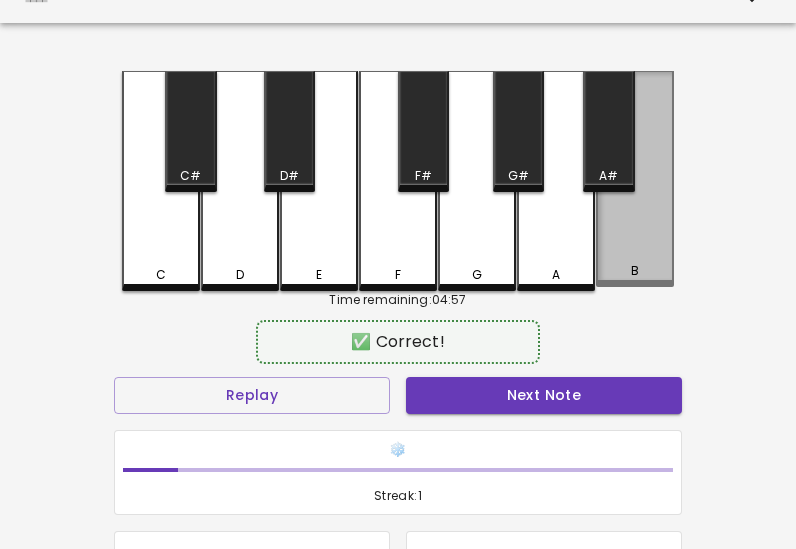 click on "B" at bounding box center (635, 179) 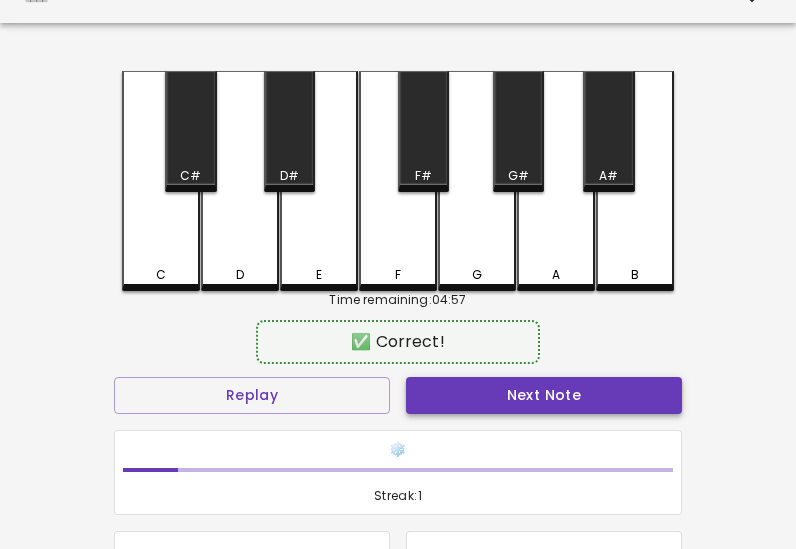 click on "Next Note" at bounding box center (544, 395) 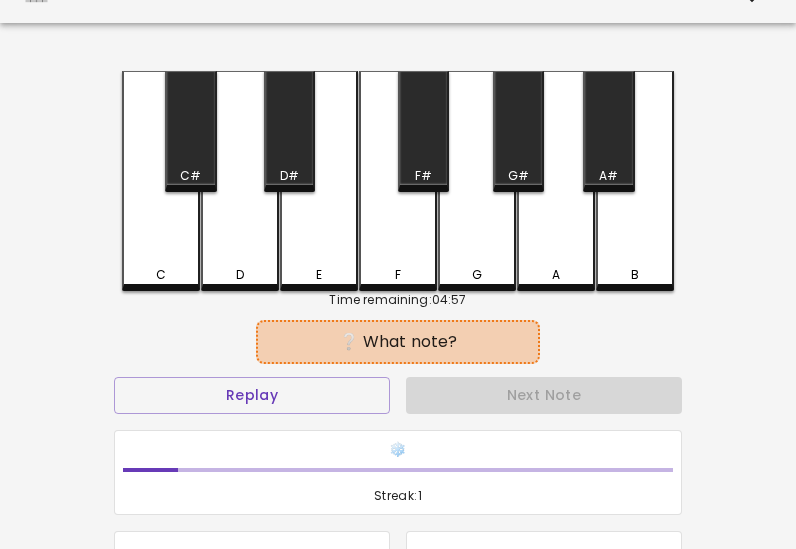 click on "D" at bounding box center (240, 275) 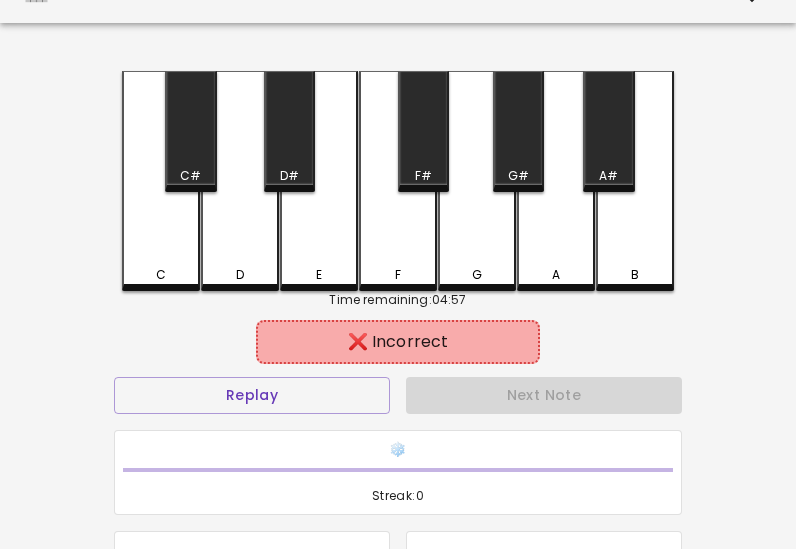drag, startPoint x: 166, startPoint y: 237, endPoint x: 229, endPoint y: 246, distance: 63.63961 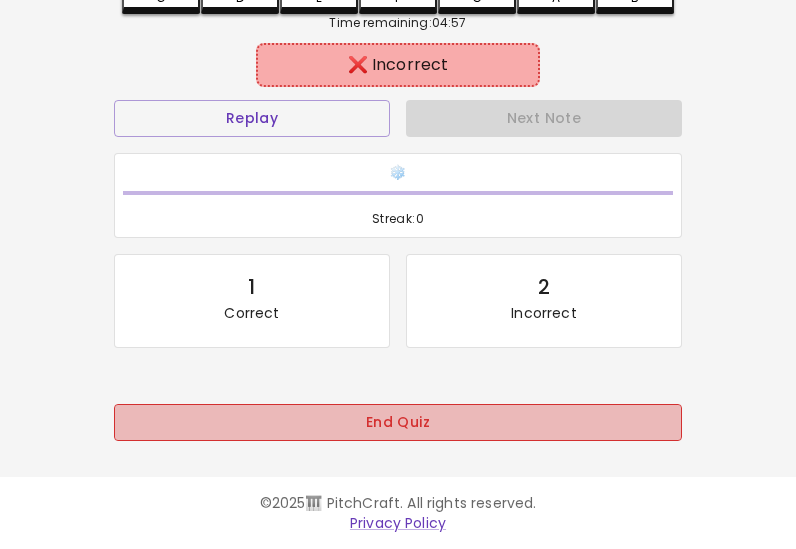 click on "End Quiz" at bounding box center [398, 422] 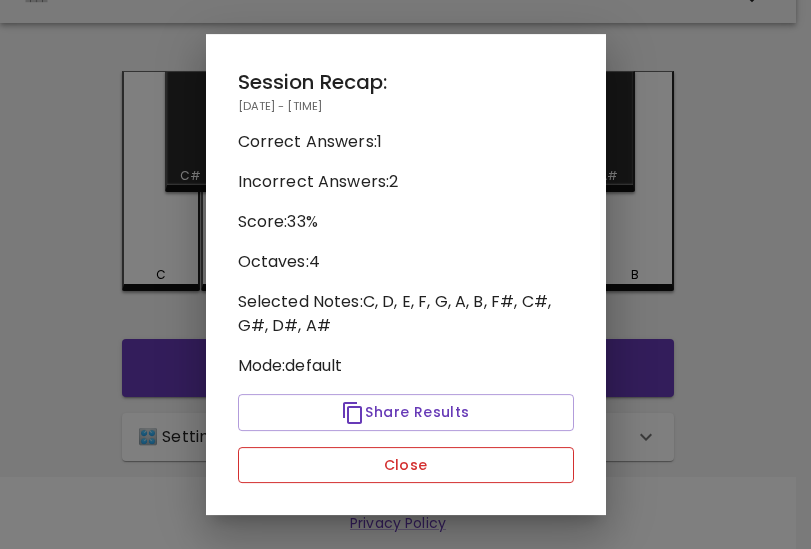 click on "Close" at bounding box center (406, 465) 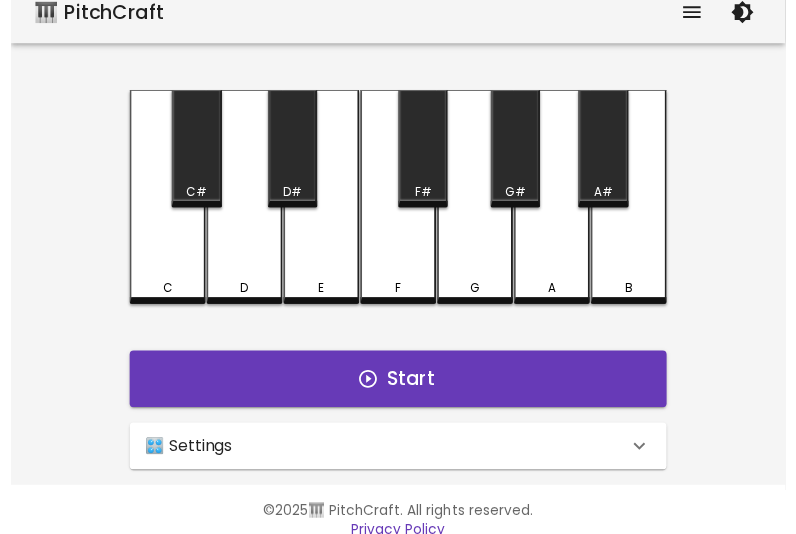 scroll, scrollTop: 0, scrollLeft: 0, axis: both 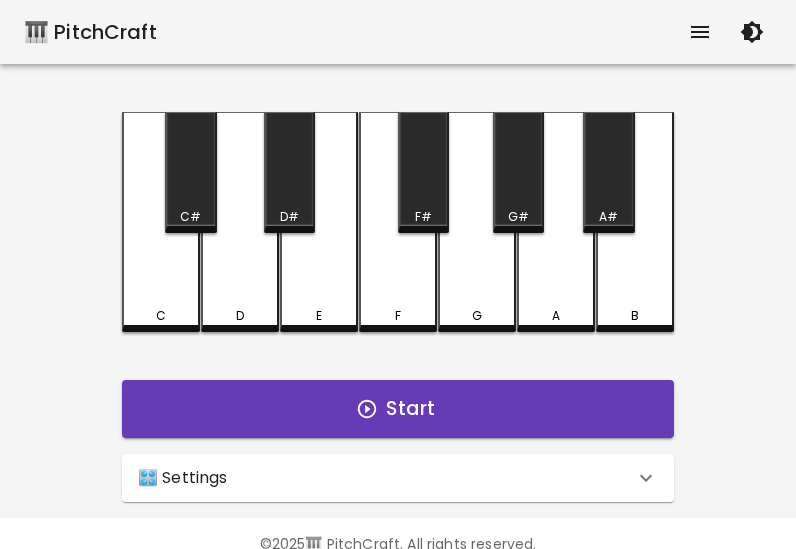 click 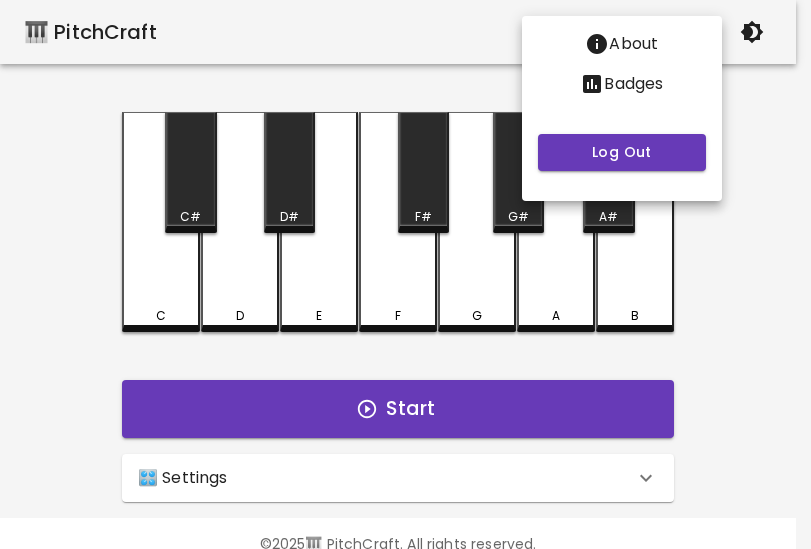 click on "Badges" at bounding box center [622, 84] 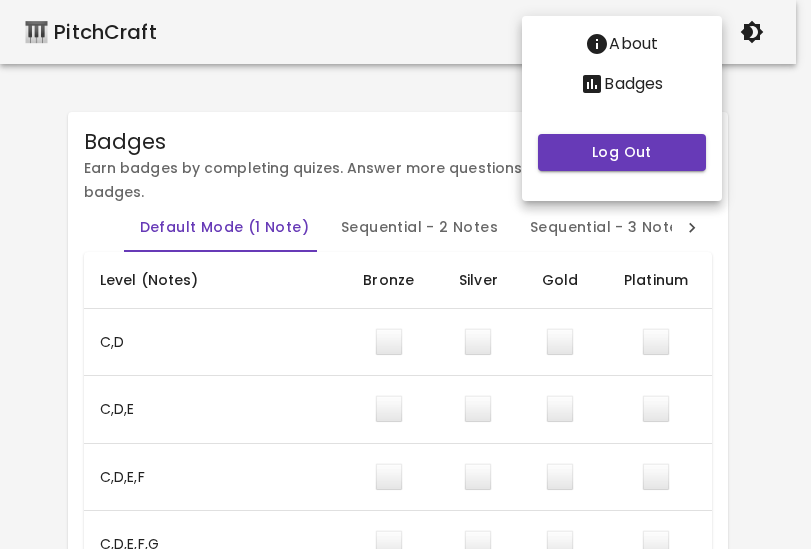 click at bounding box center (405, 274) 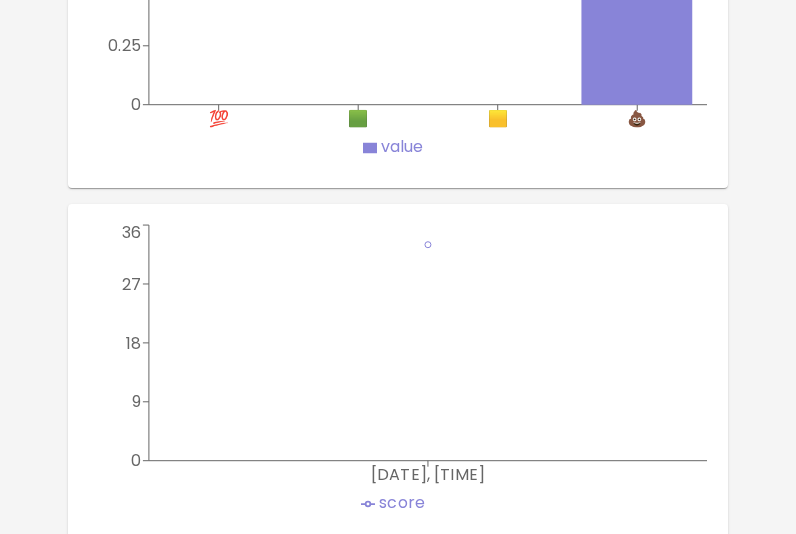 scroll, scrollTop: 1819, scrollLeft: 0, axis: vertical 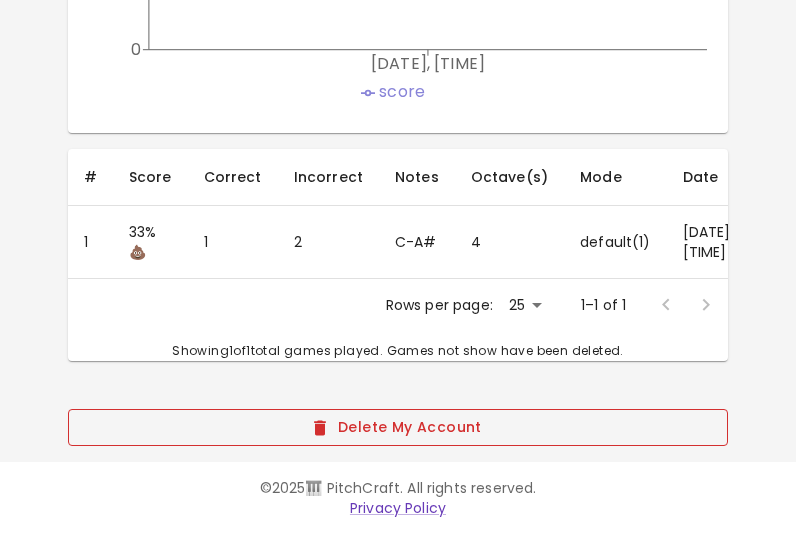 click on "Delete My Account" at bounding box center [398, 427] 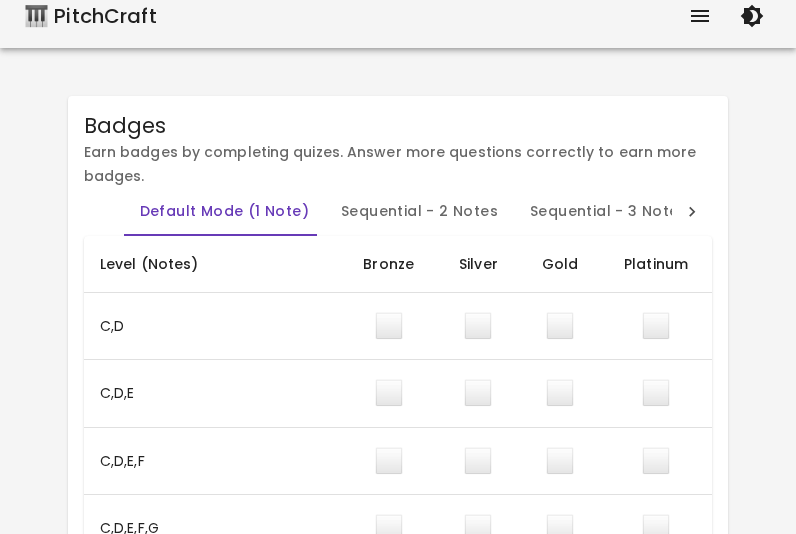 scroll, scrollTop: 0, scrollLeft: 0, axis: both 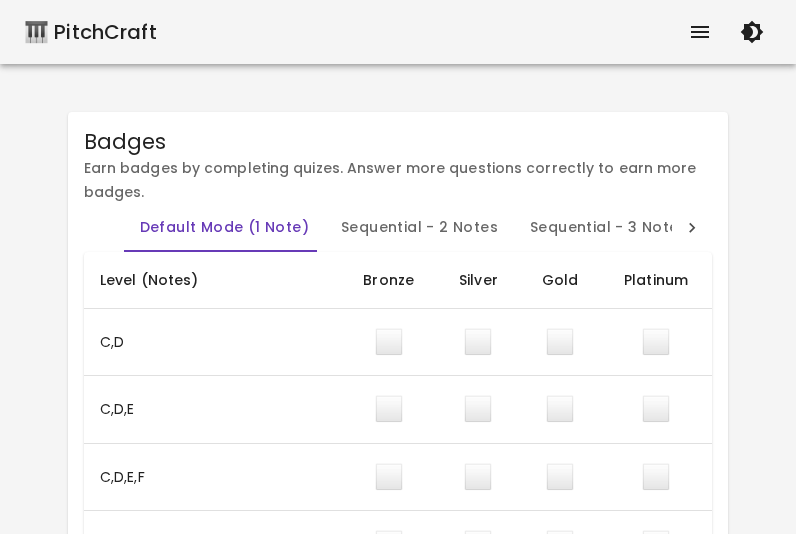 click on "🎹 PitchCraft" at bounding box center [90, 32] 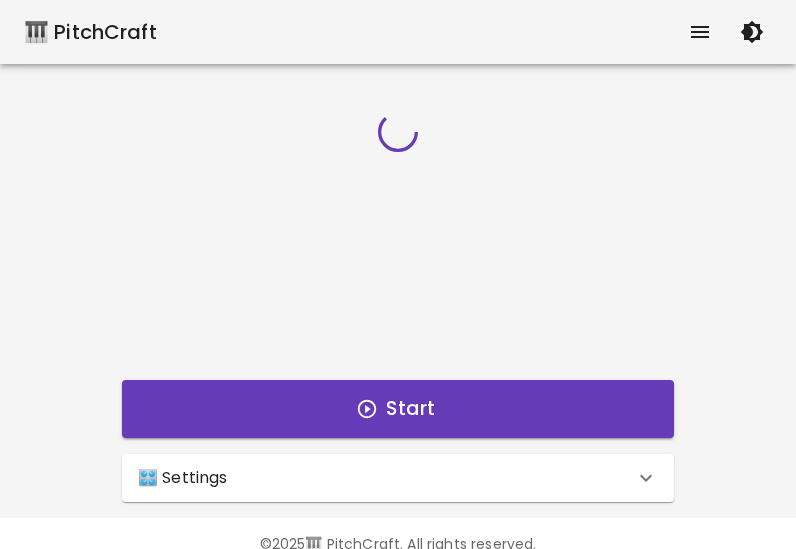 click 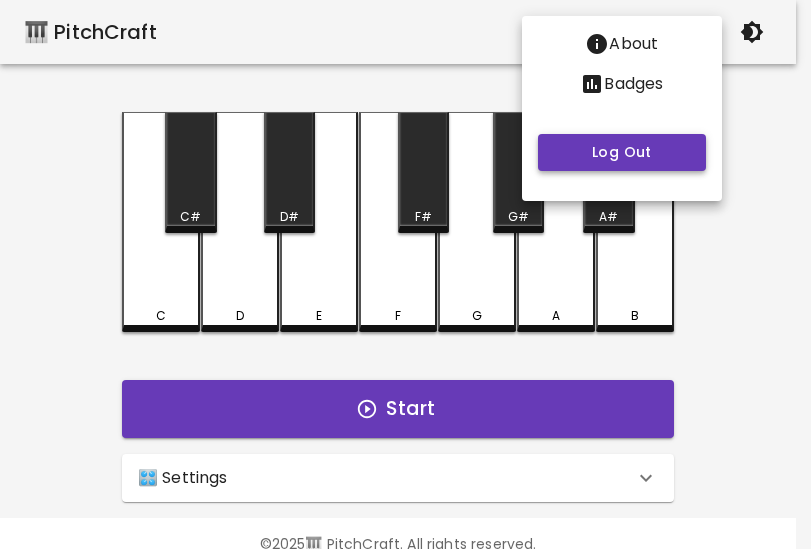 click on "Log Out" at bounding box center (622, 152) 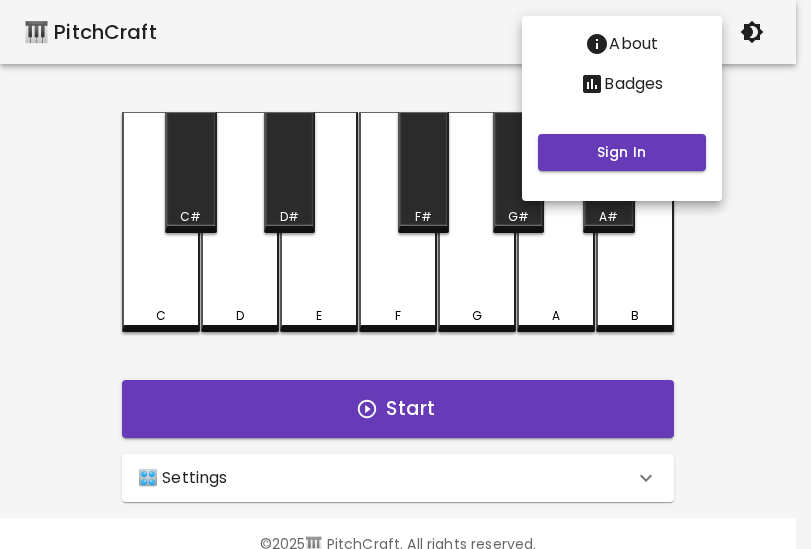 click at bounding box center (405, 274) 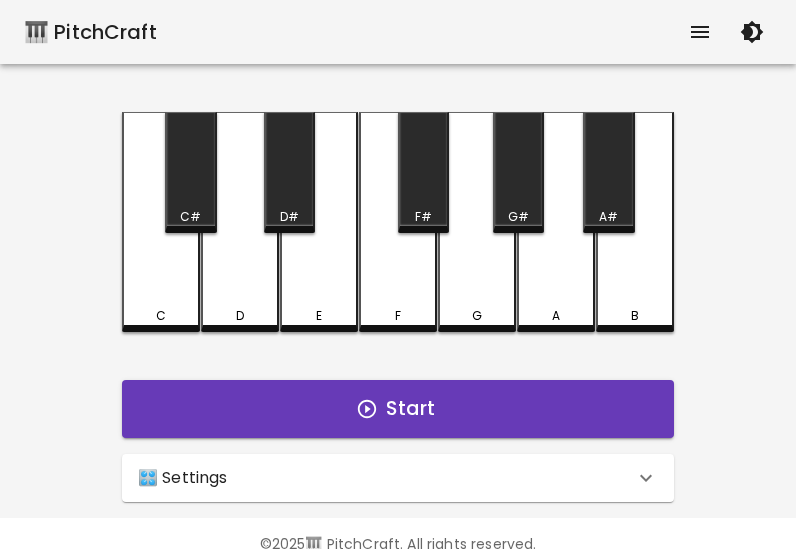 click 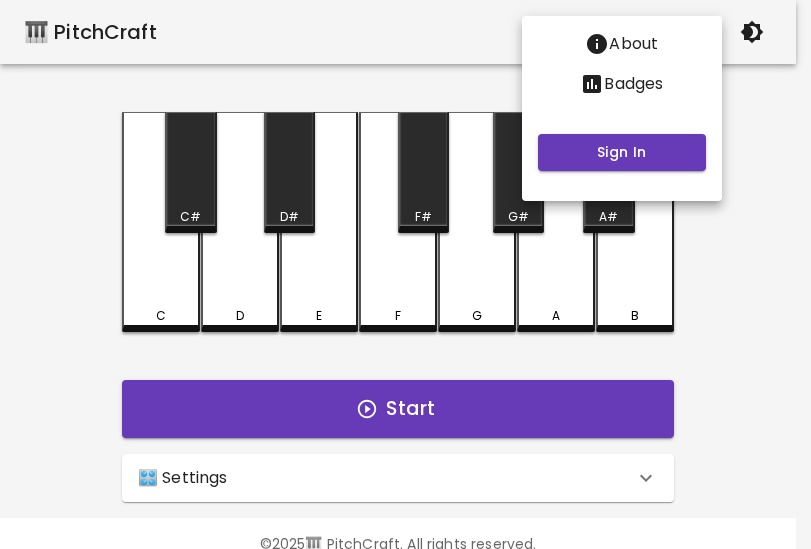 click on "Sign In" at bounding box center (622, 148) 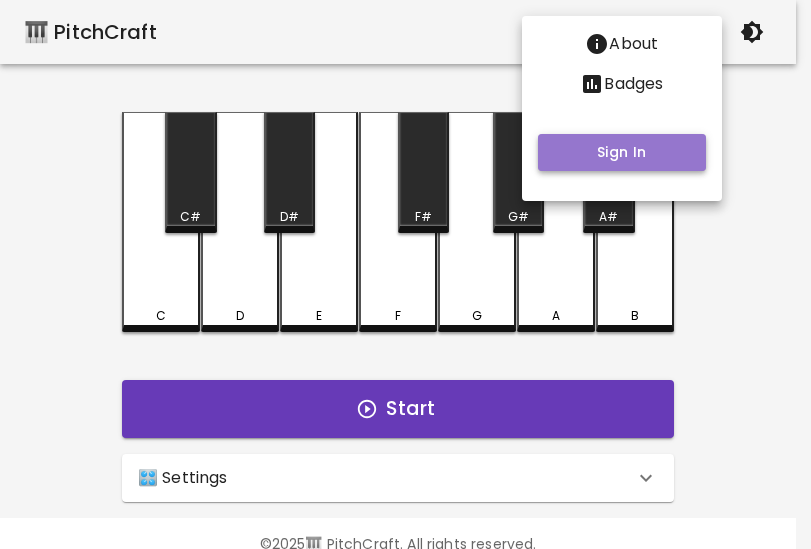 click on "Sign In" at bounding box center (622, 152) 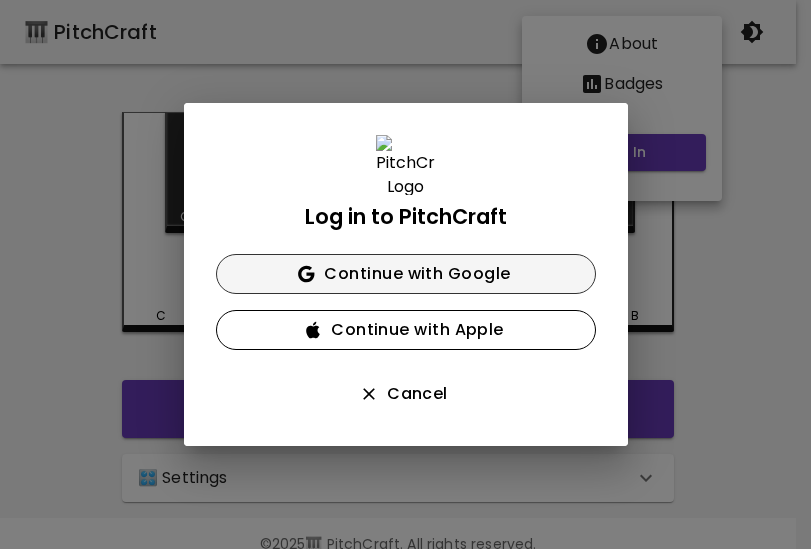 click on "Continue with Google" at bounding box center (406, 274) 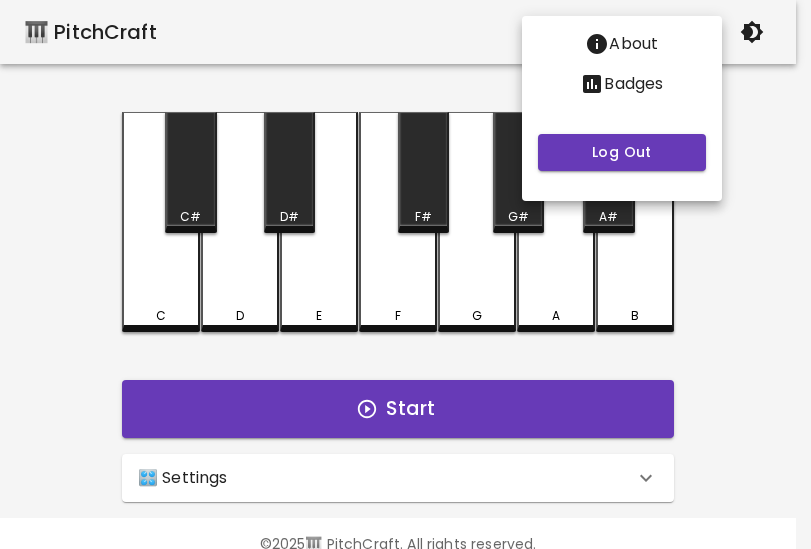 click at bounding box center (405, 274) 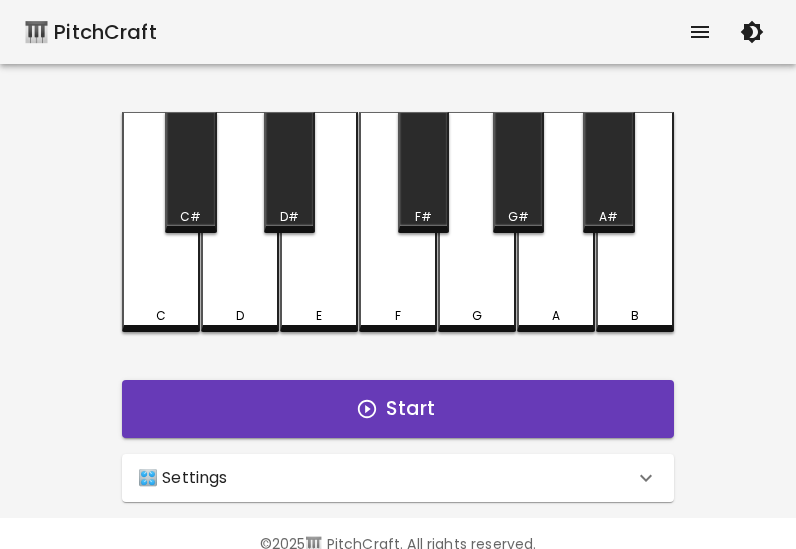 click 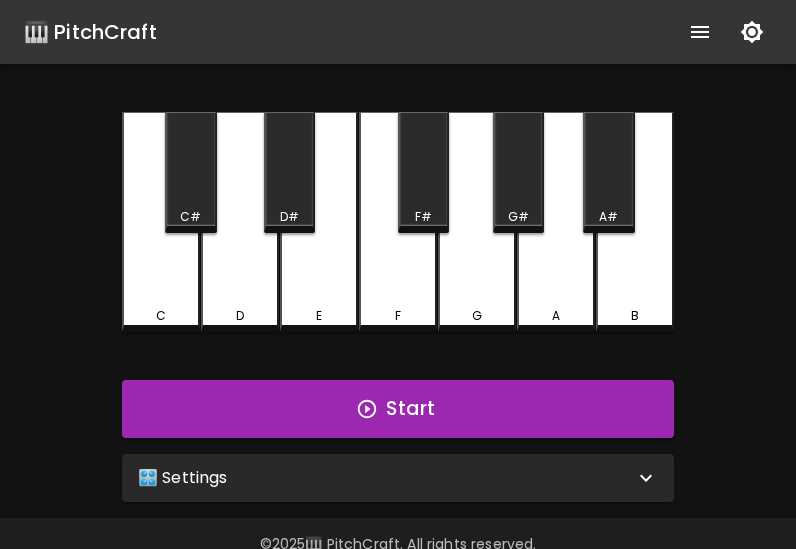 click 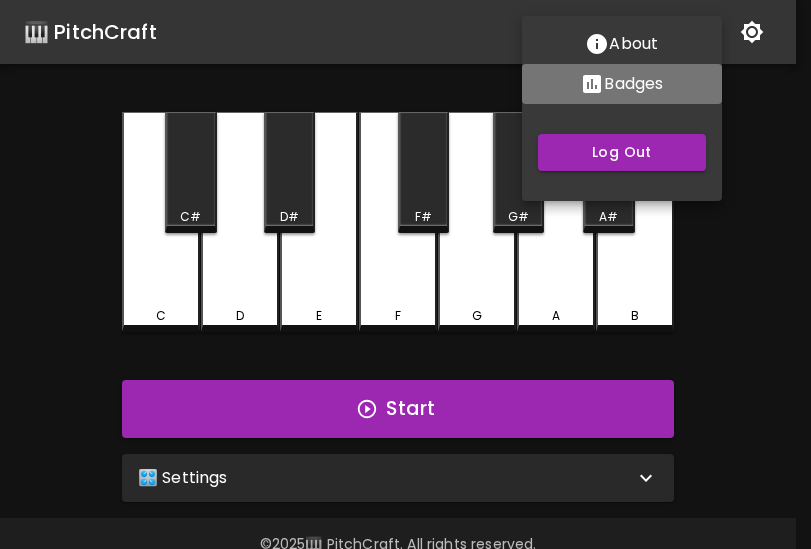 click on "Badges" at bounding box center [622, 84] 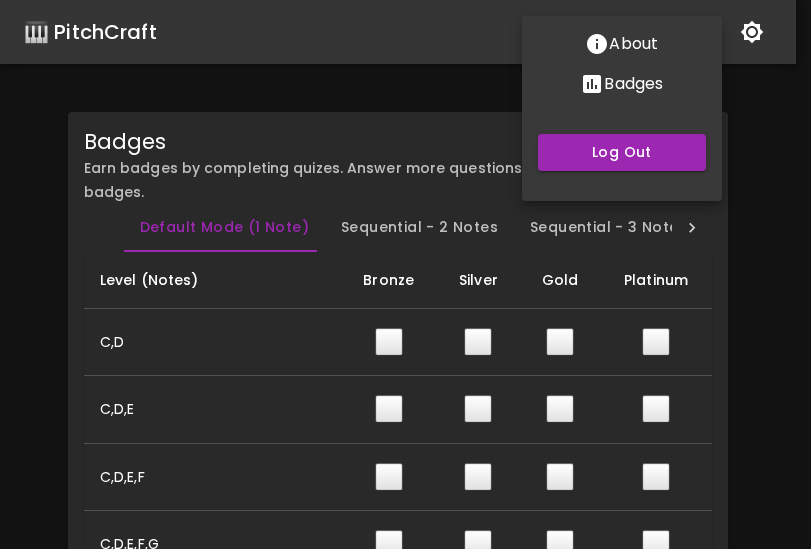 click at bounding box center [405, 274] 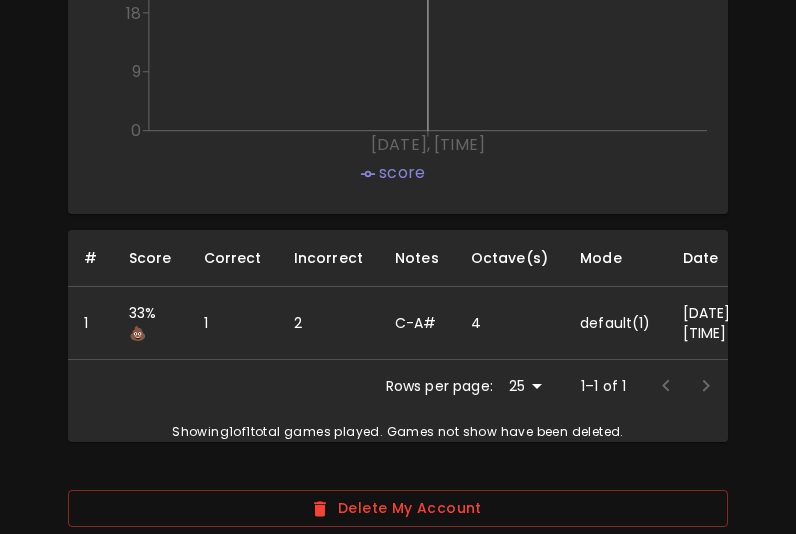 scroll, scrollTop: 1819, scrollLeft: 0, axis: vertical 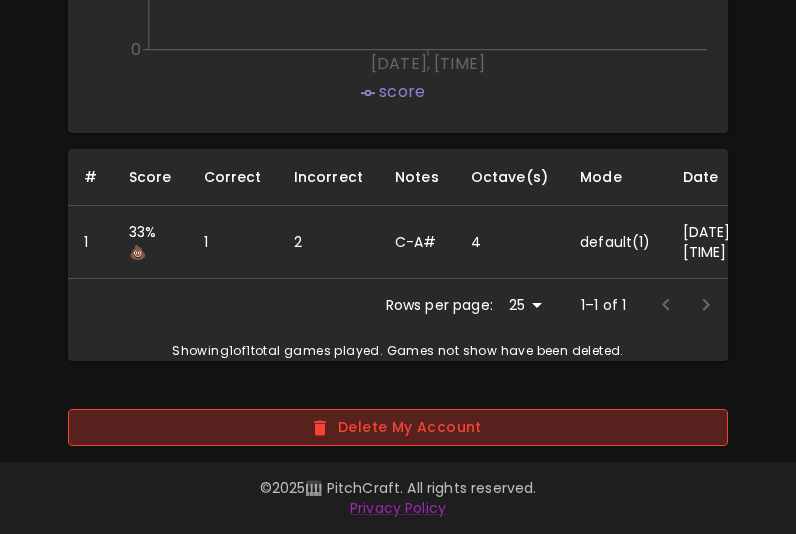 click on "Delete My Account" at bounding box center [398, 427] 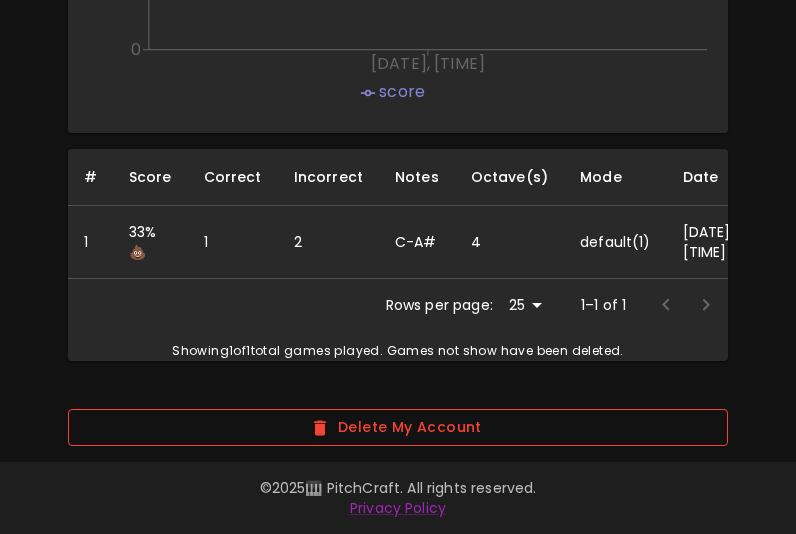 type 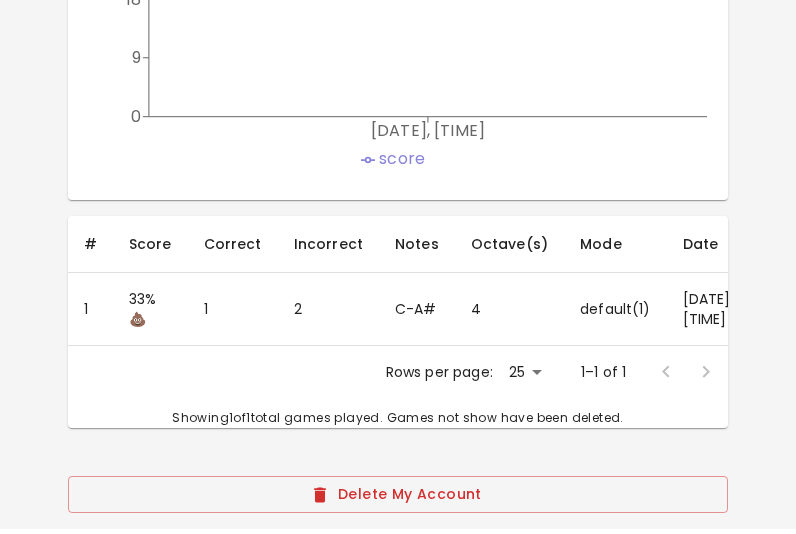 scroll, scrollTop: 1819, scrollLeft: 0, axis: vertical 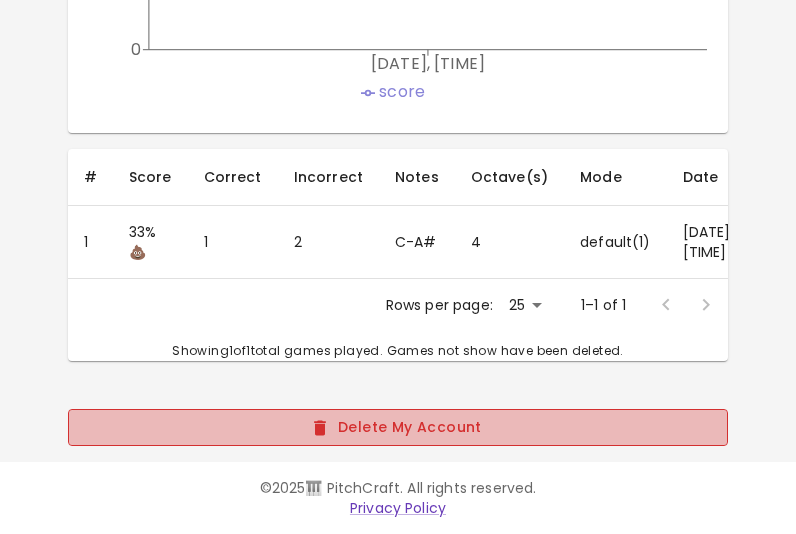 click on "Delete My Account" at bounding box center [398, 427] 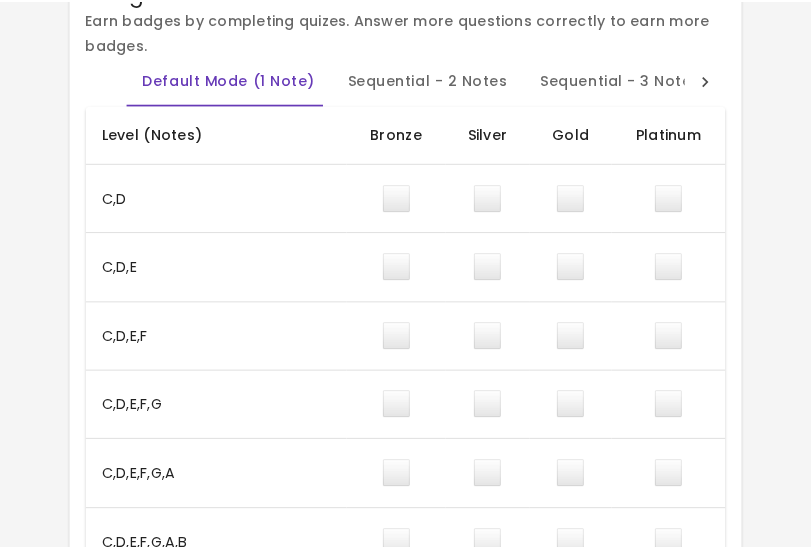 scroll, scrollTop: 0, scrollLeft: 0, axis: both 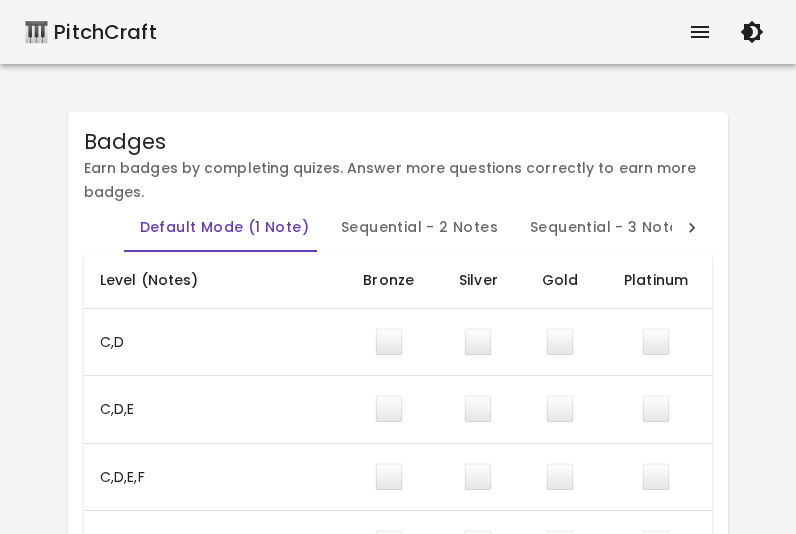 click on "🎹 PitchCraft" at bounding box center [90, 32] 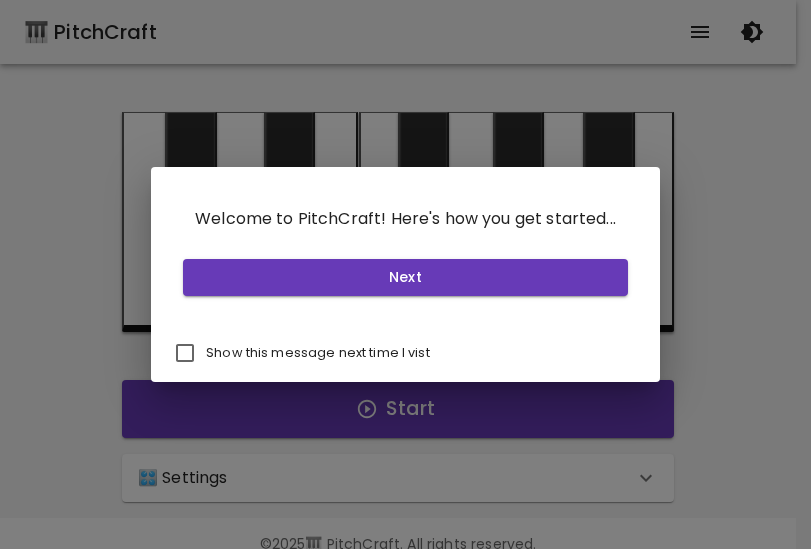 click on "Show this message next time I vist" at bounding box center [185, 353] 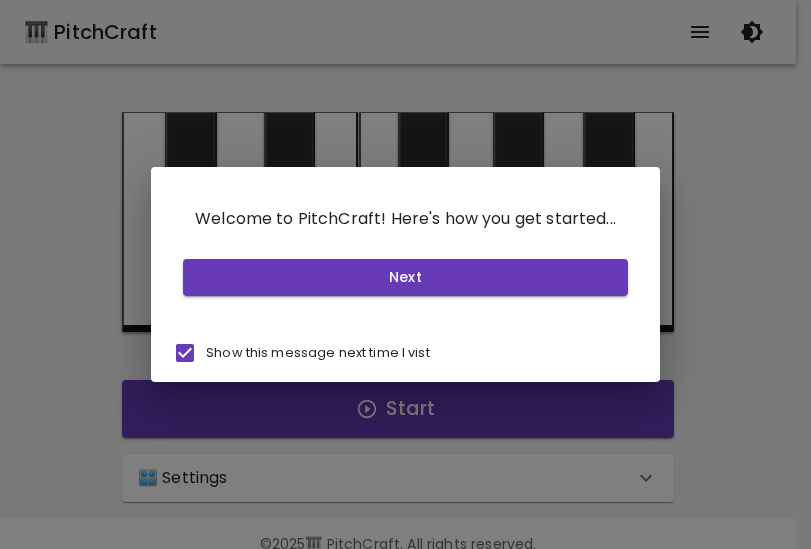 click on "Next" at bounding box center (405, 277) 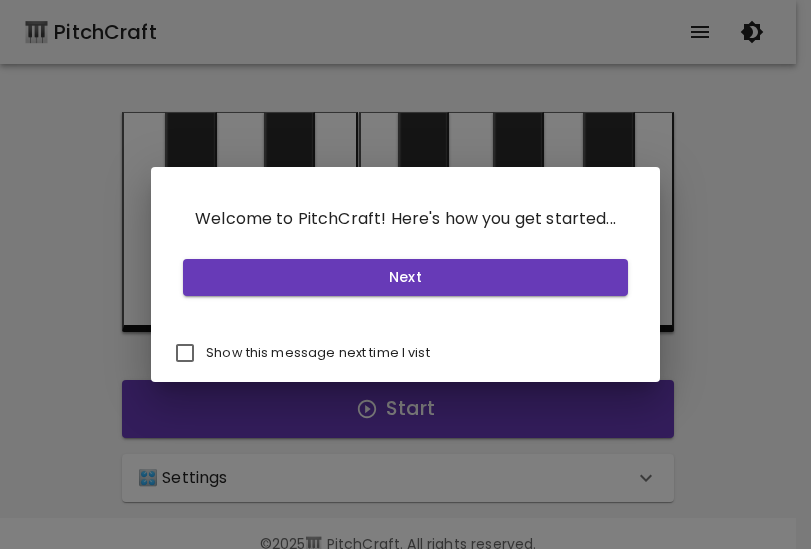 click on "Welcome to PitchCraft! Here's how you get started... Next Show this message next time I vist" at bounding box center (405, 274) 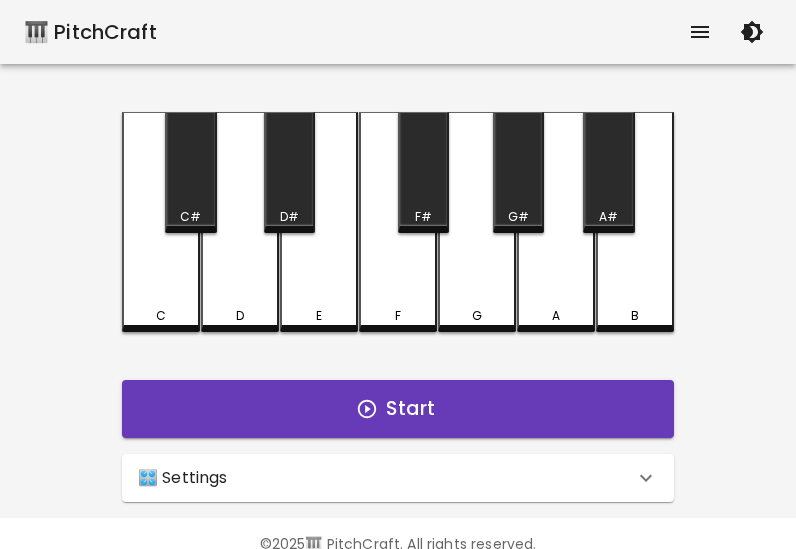 click at bounding box center [700, 32] 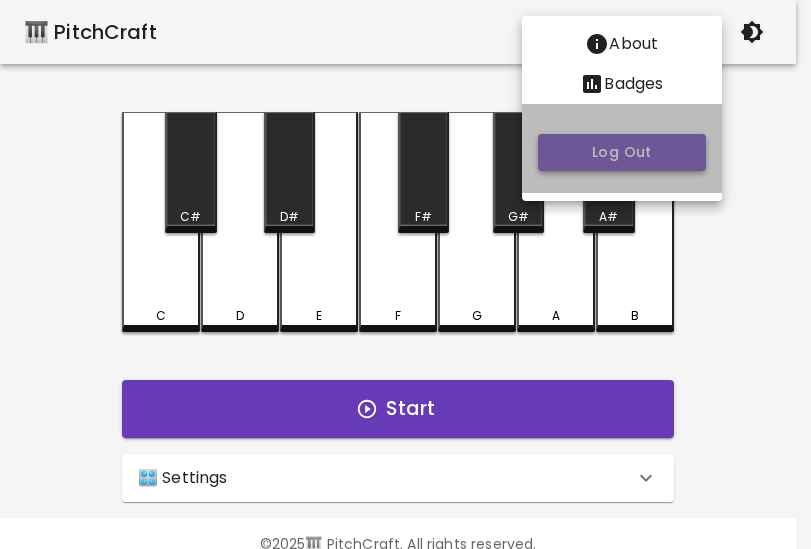 click on "Log Out" at bounding box center [622, 152] 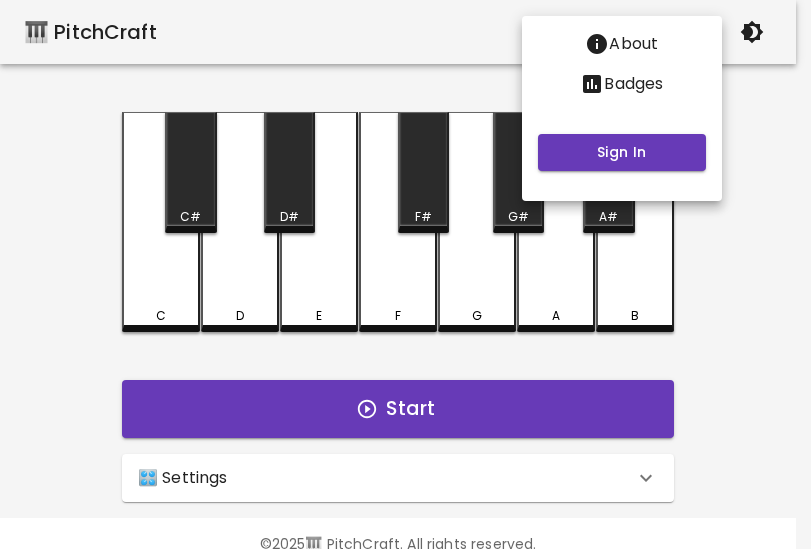 click at bounding box center (405, 274) 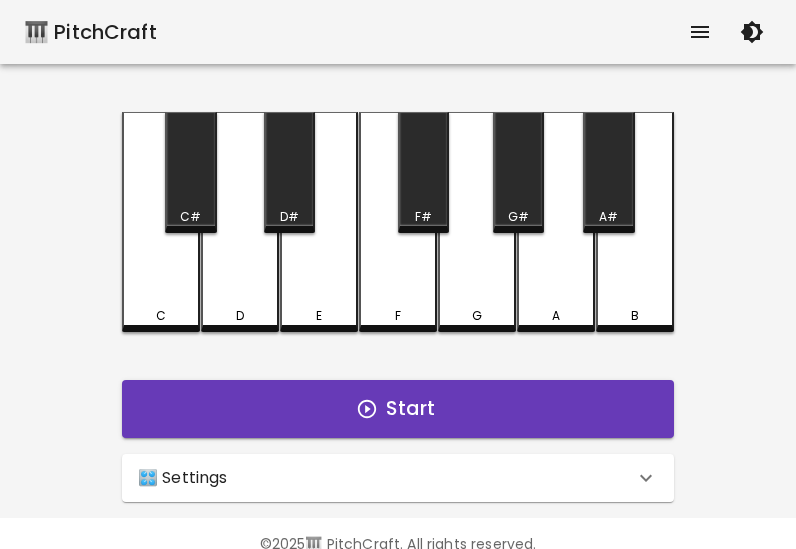 click 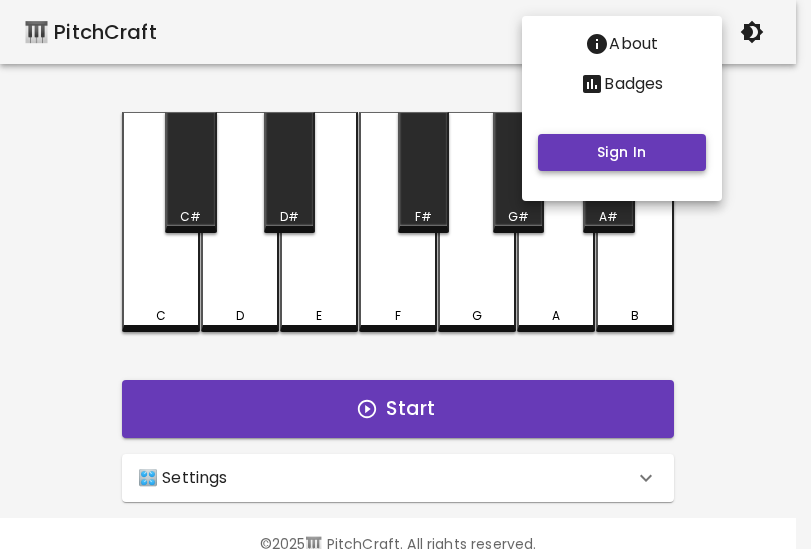 click on "Sign In" at bounding box center [622, 152] 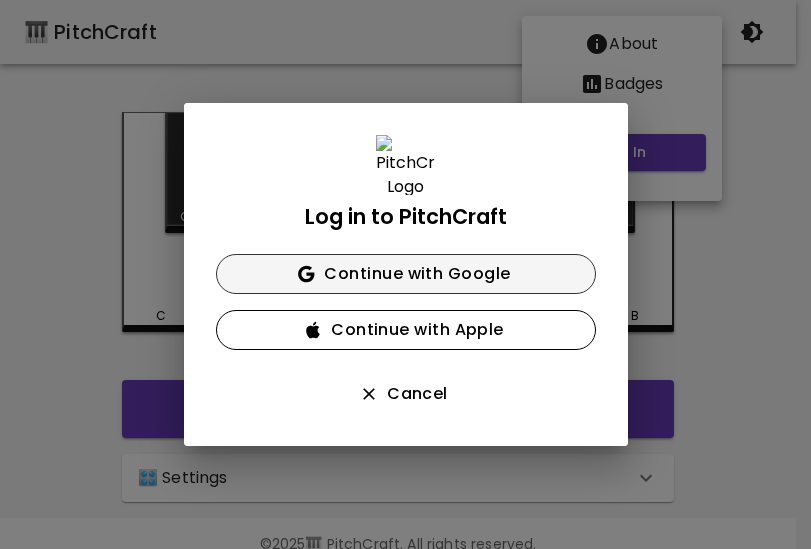 click on "Continue with Google" at bounding box center [406, 274] 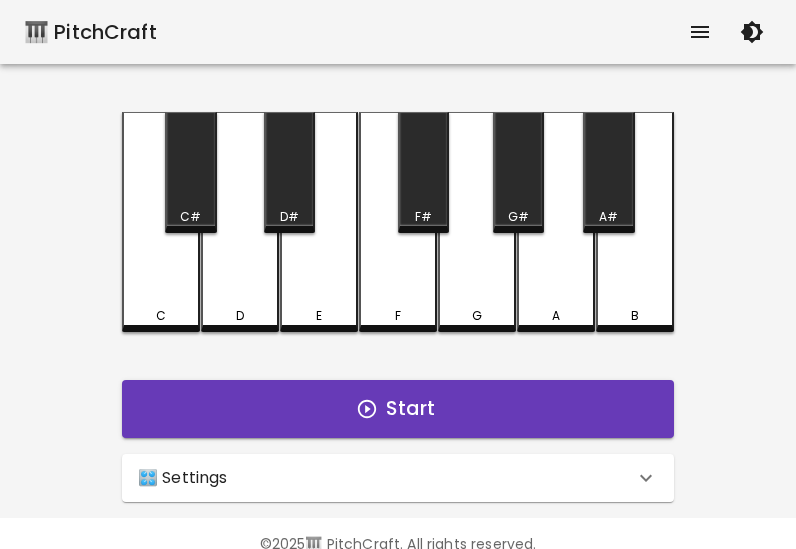 scroll, scrollTop: 0, scrollLeft: 0, axis: both 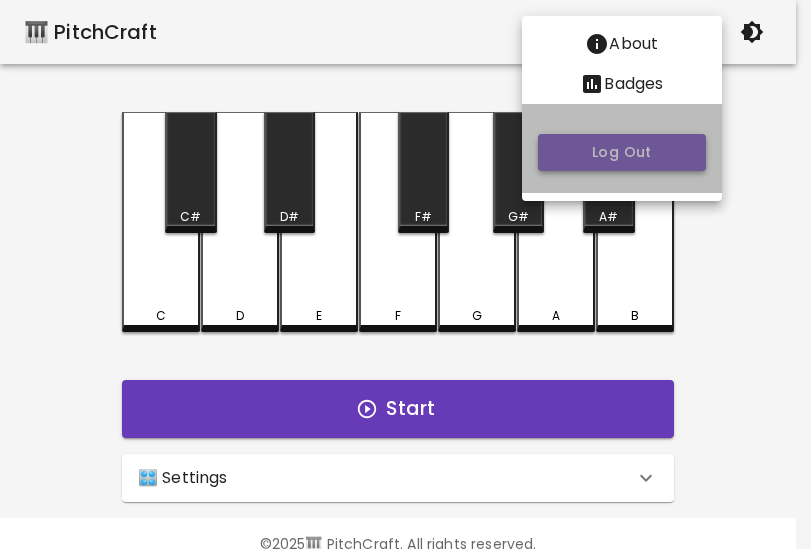 click on "Log Out" at bounding box center (622, 152) 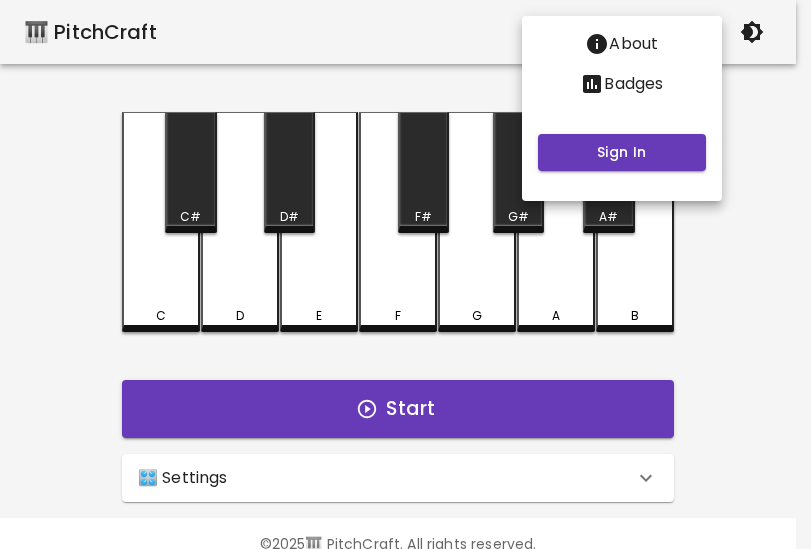 click at bounding box center [405, 274] 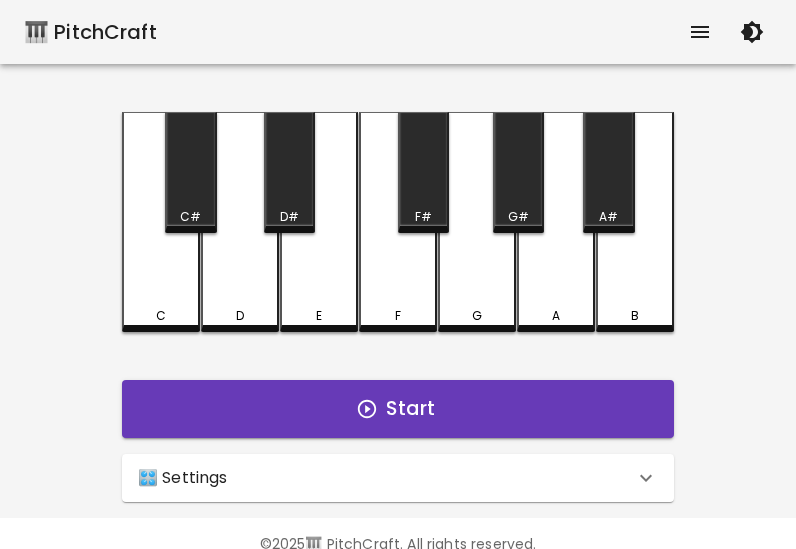 drag, startPoint x: 699, startPoint y: 26, endPoint x: 622, endPoint y: 107, distance: 111.75867 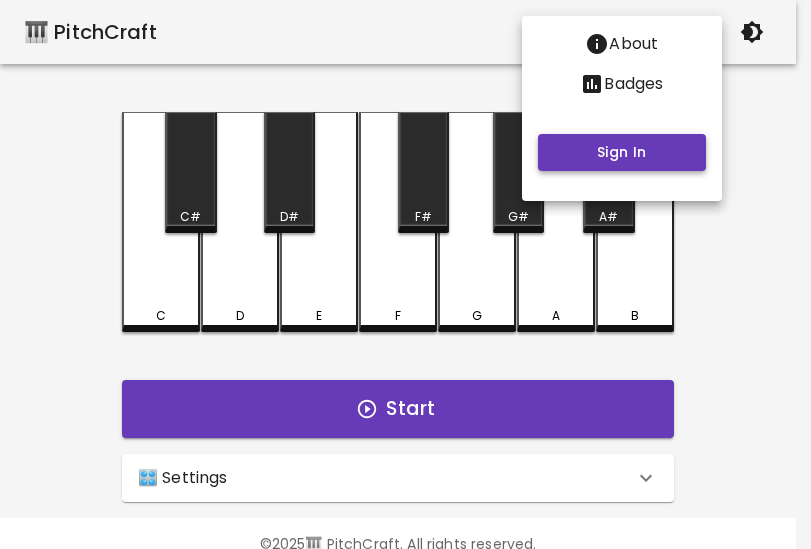 click on "Sign In" at bounding box center [622, 152] 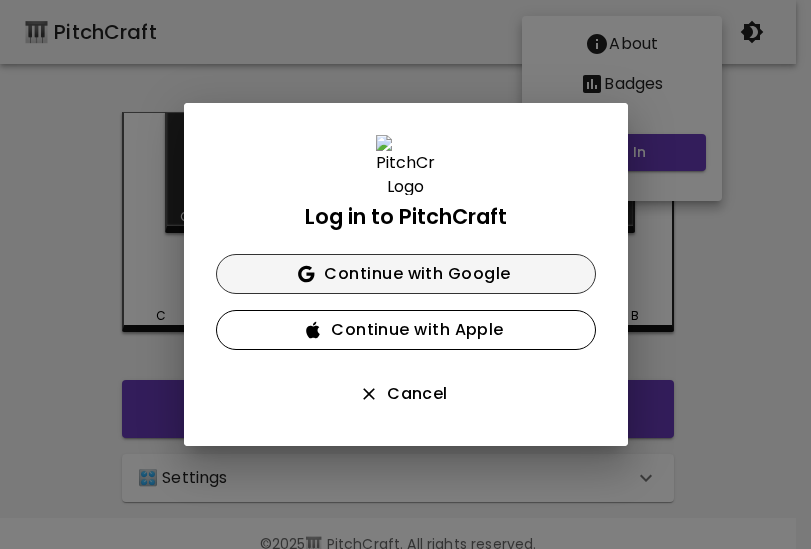 click on "Continue with Google" at bounding box center [406, 274] 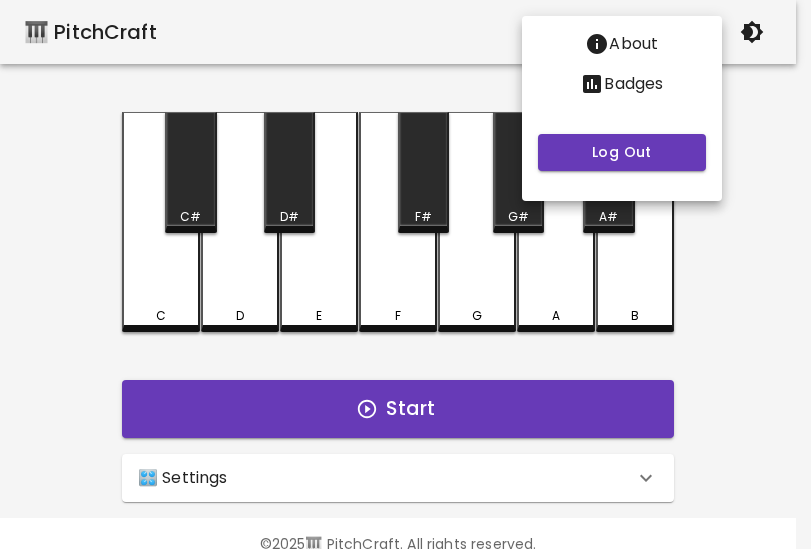 click at bounding box center [405, 274] 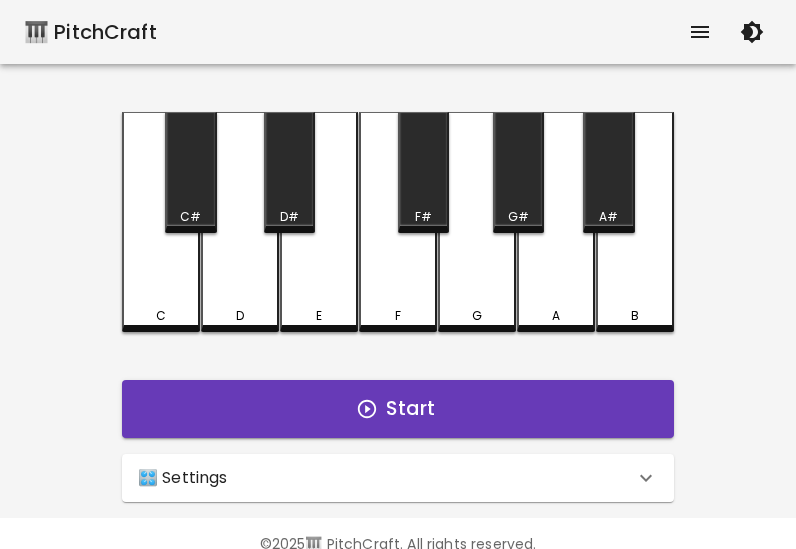 click 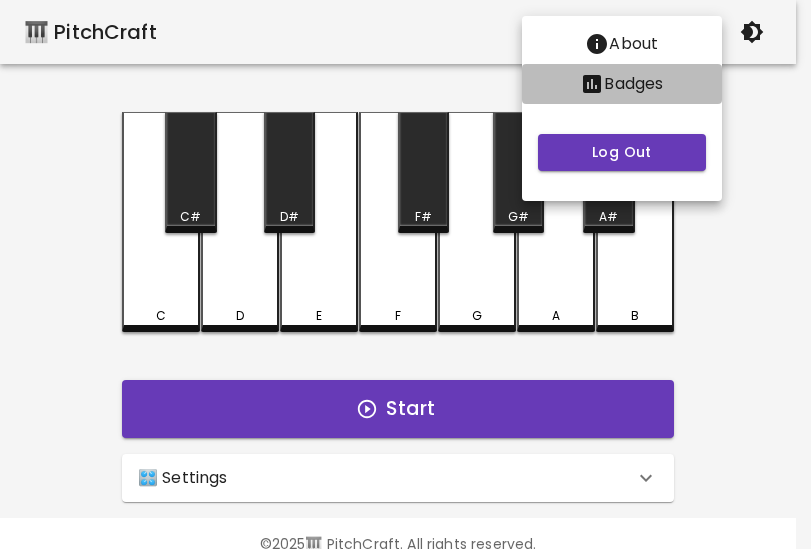 click on "Badges" at bounding box center (633, 84) 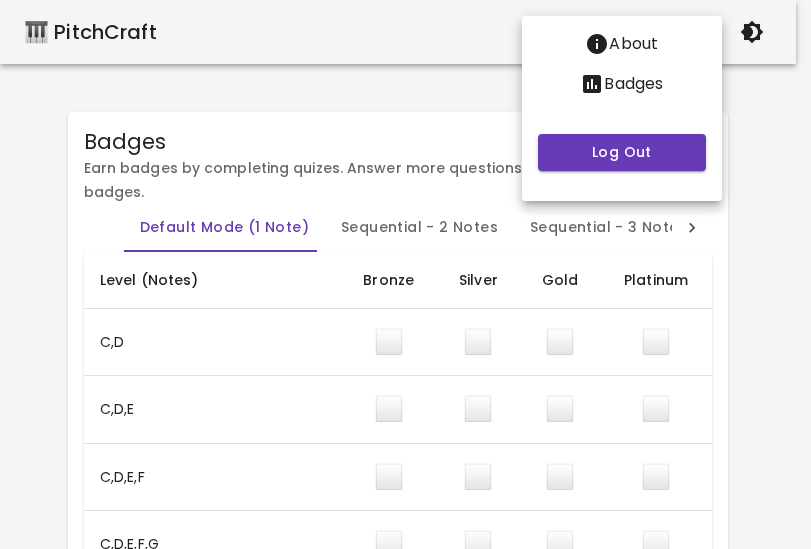 click at bounding box center [405, 274] 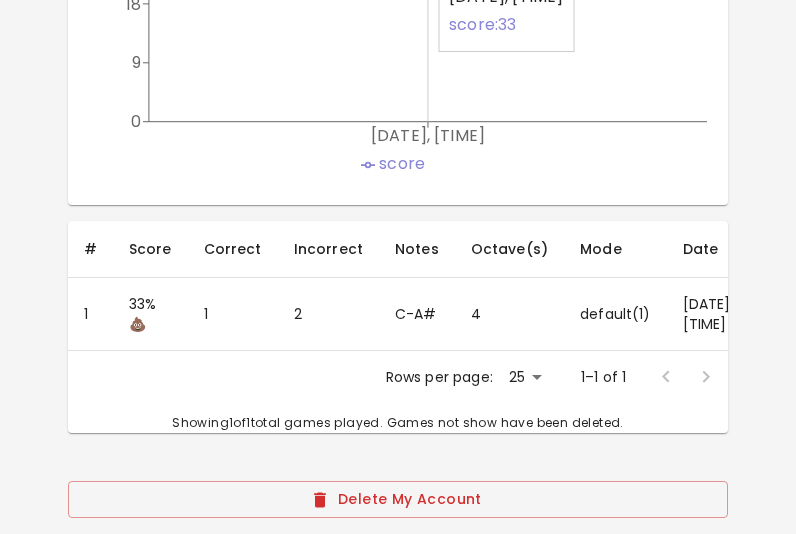 scroll, scrollTop: 1819, scrollLeft: 0, axis: vertical 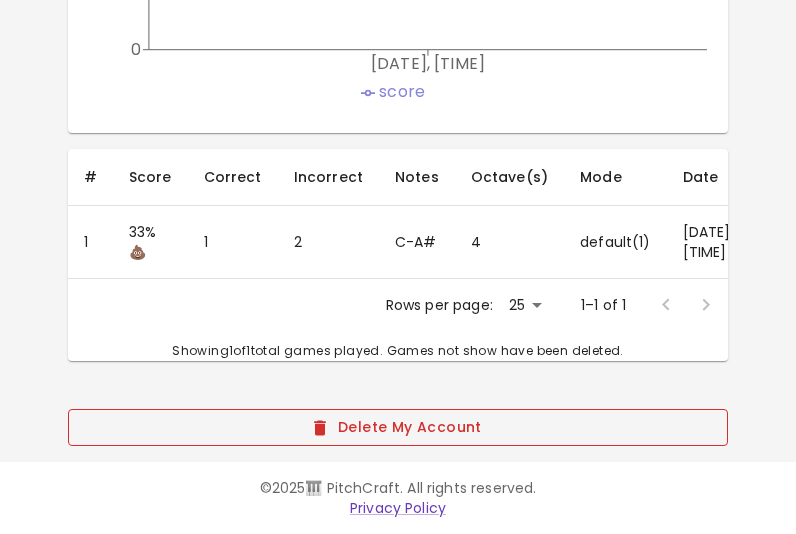 click on "Delete My Account" at bounding box center (398, 427) 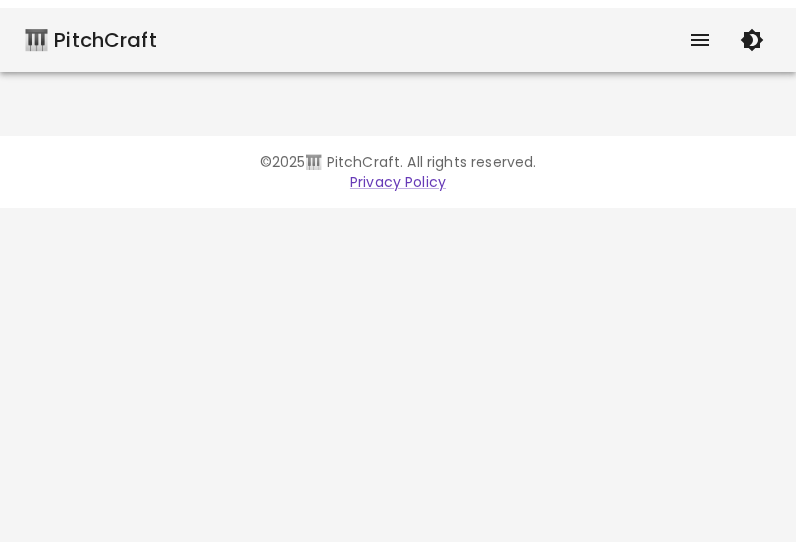 scroll, scrollTop: 0, scrollLeft: 0, axis: both 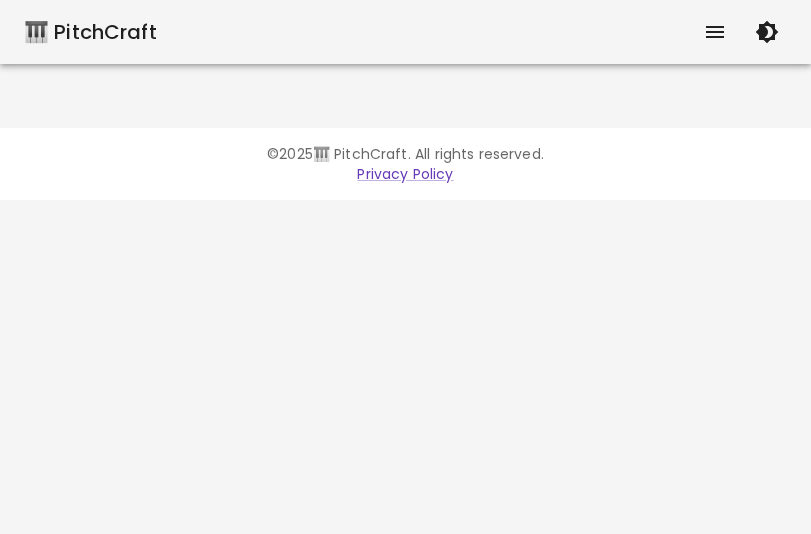 click on "🎹 PitchCraft" at bounding box center (90, 32) 